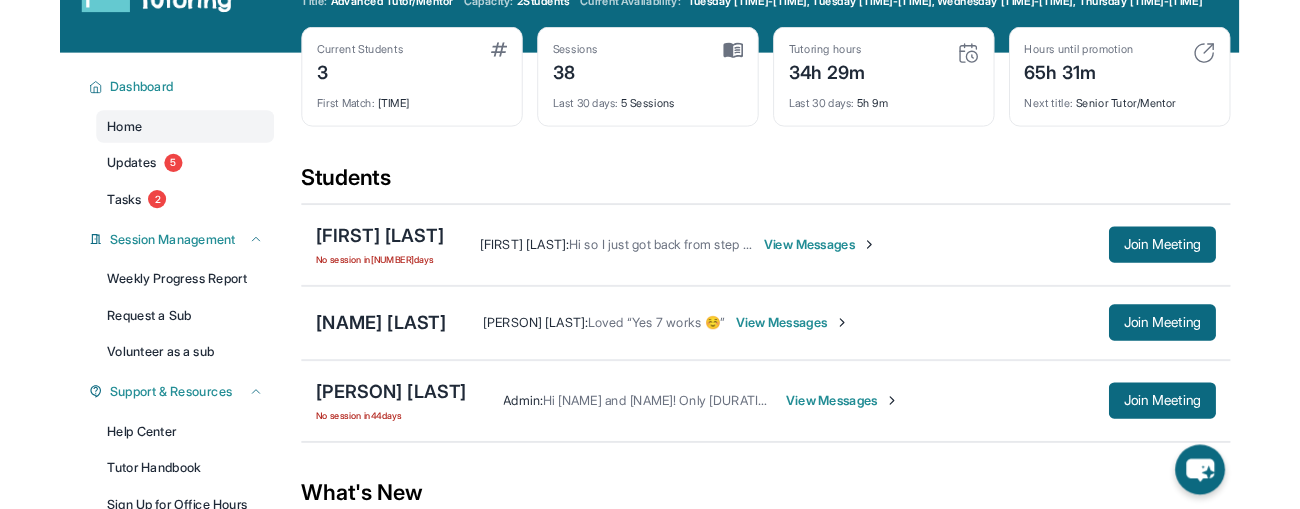 scroll, scrollTop: 90, scrollLeft: 0, axis: vertical 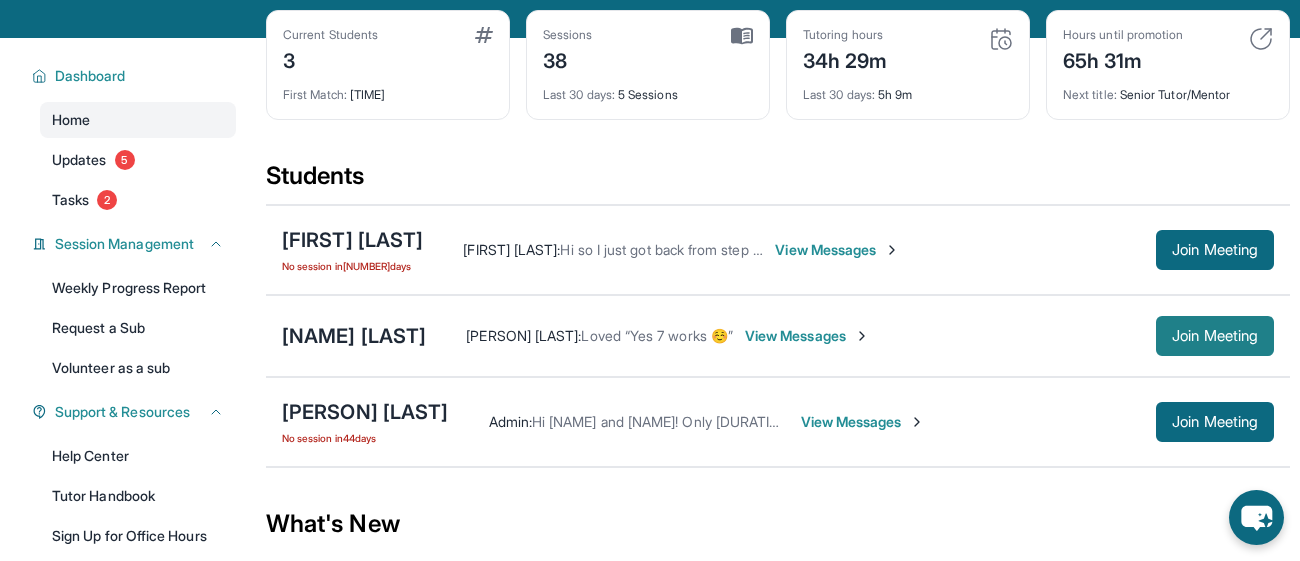 click on "Join Meeting" at bounding box center [1215, 336] 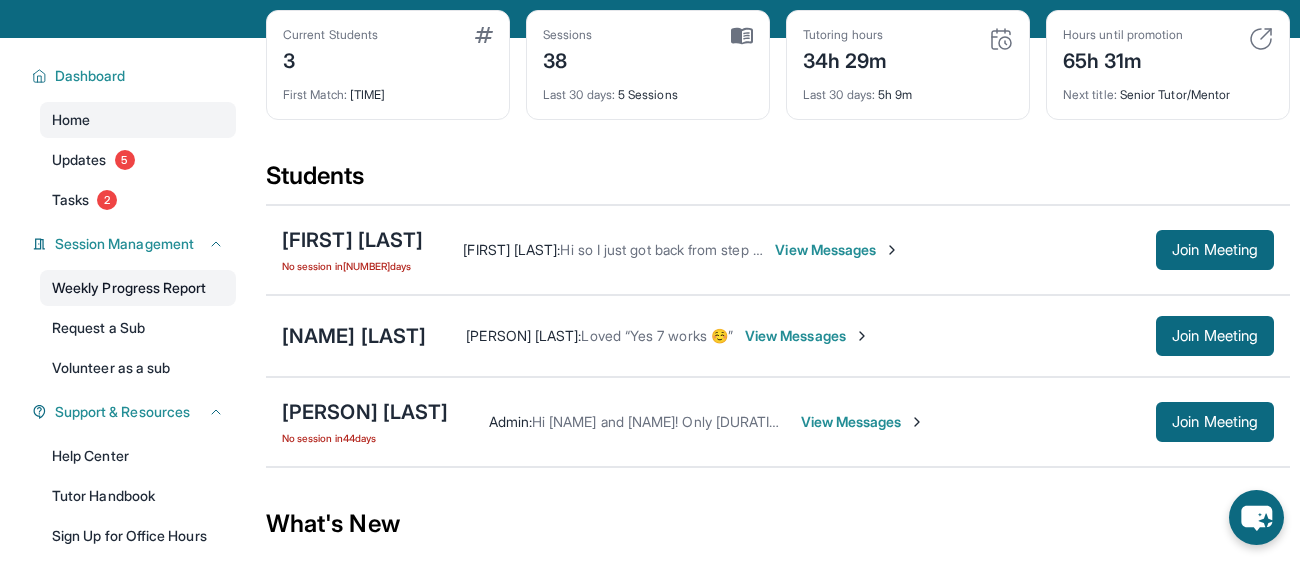 click on "Weekly Progress Report" at bounding box center (138, 288) 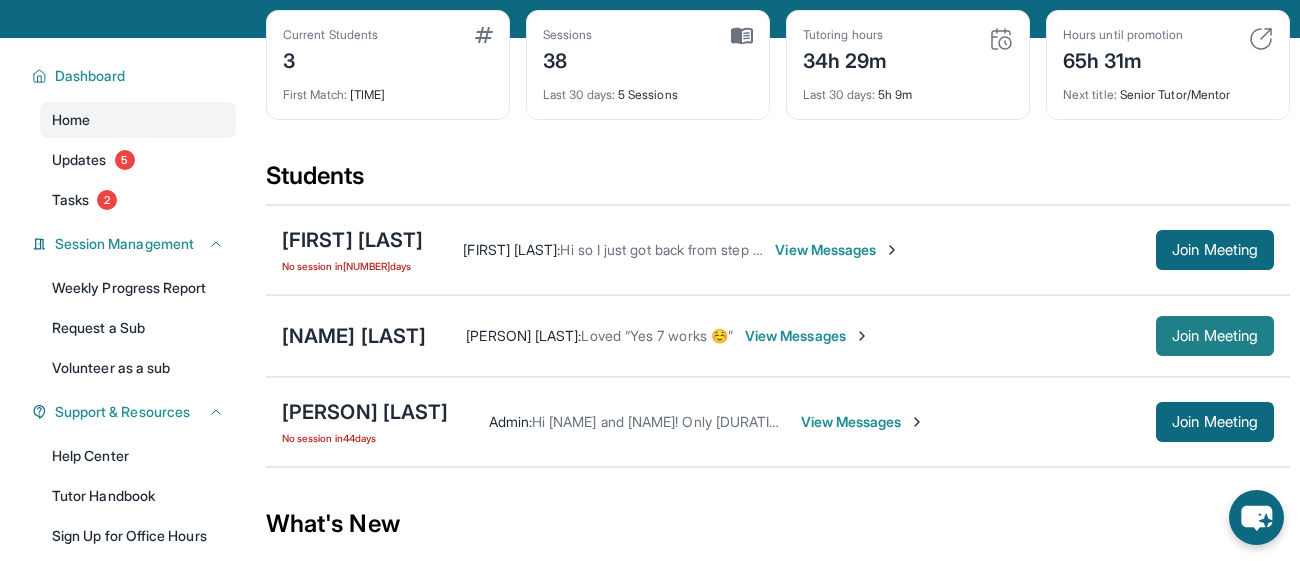click on "Join Meeting" at bounding box center [1215, 336] 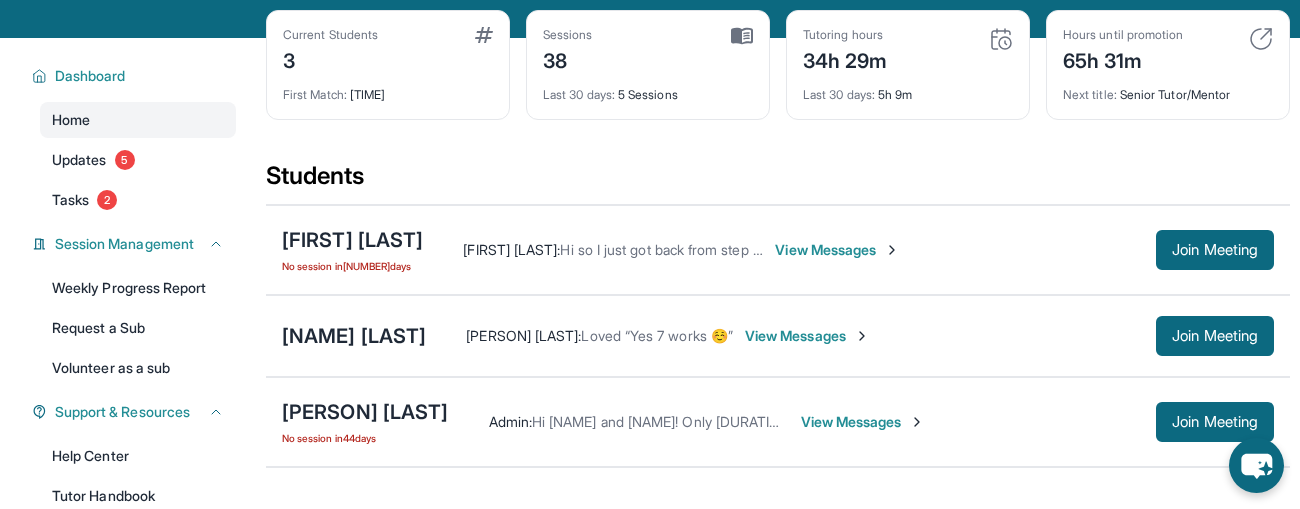 click on "View Messages" at bounding box center [807, 336] 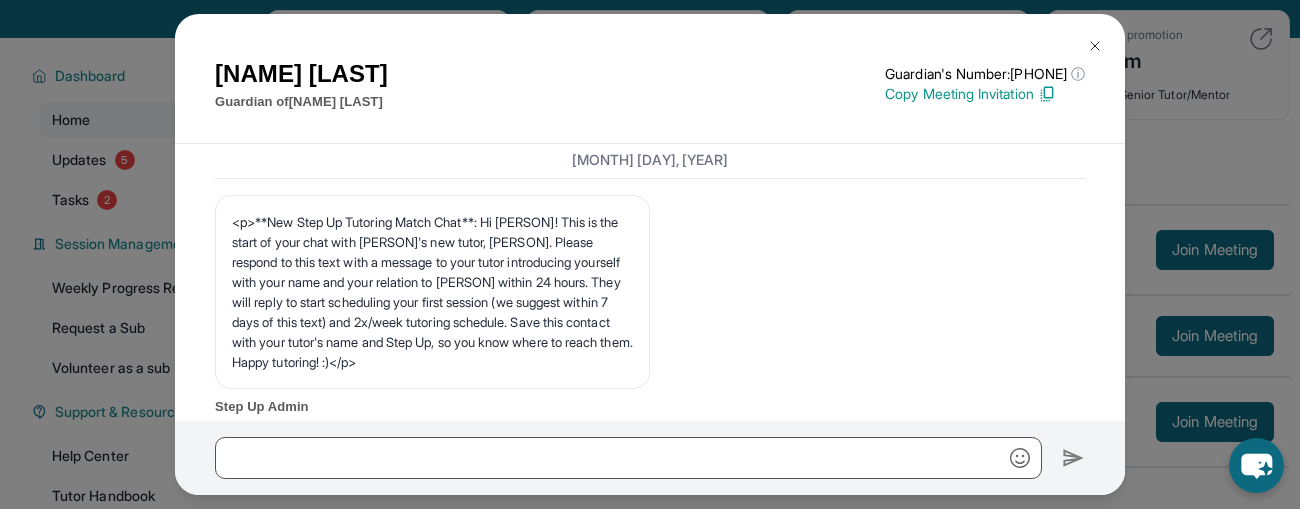 scroll, scrollTop: 1, scrollLeft: 0, axis: vertical 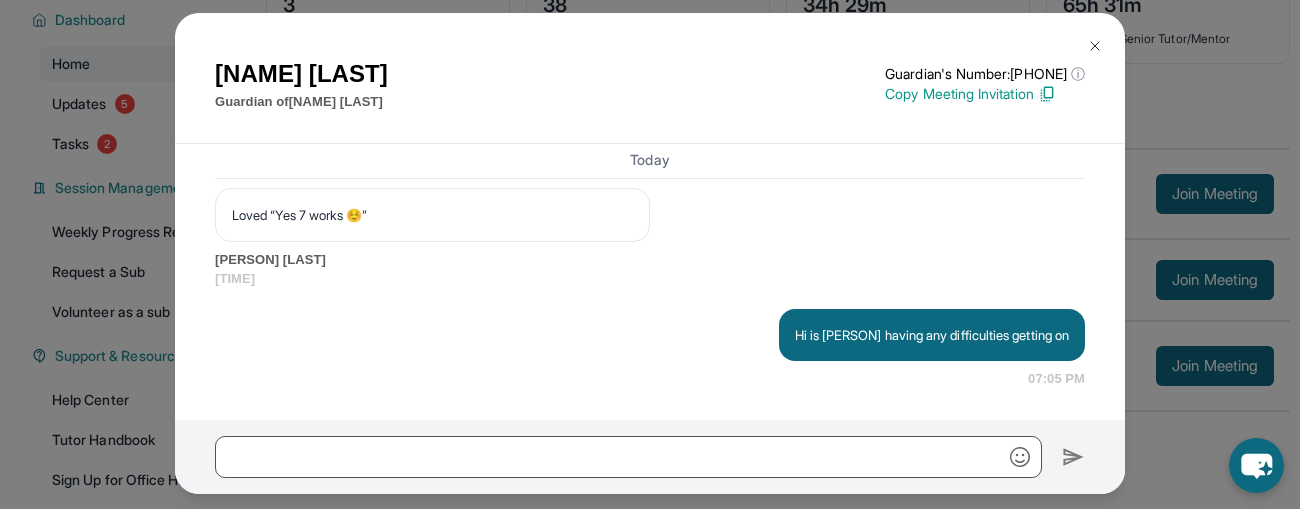 click at bounding box center (1095, 46) 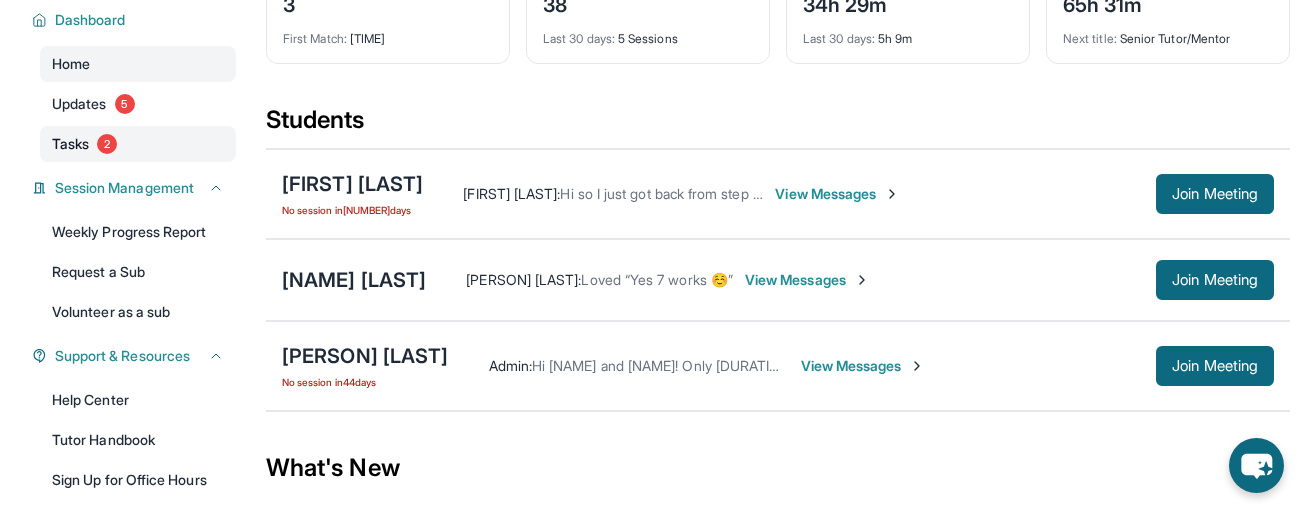 click on "Tasks 2" at bounding box center [138, 144] 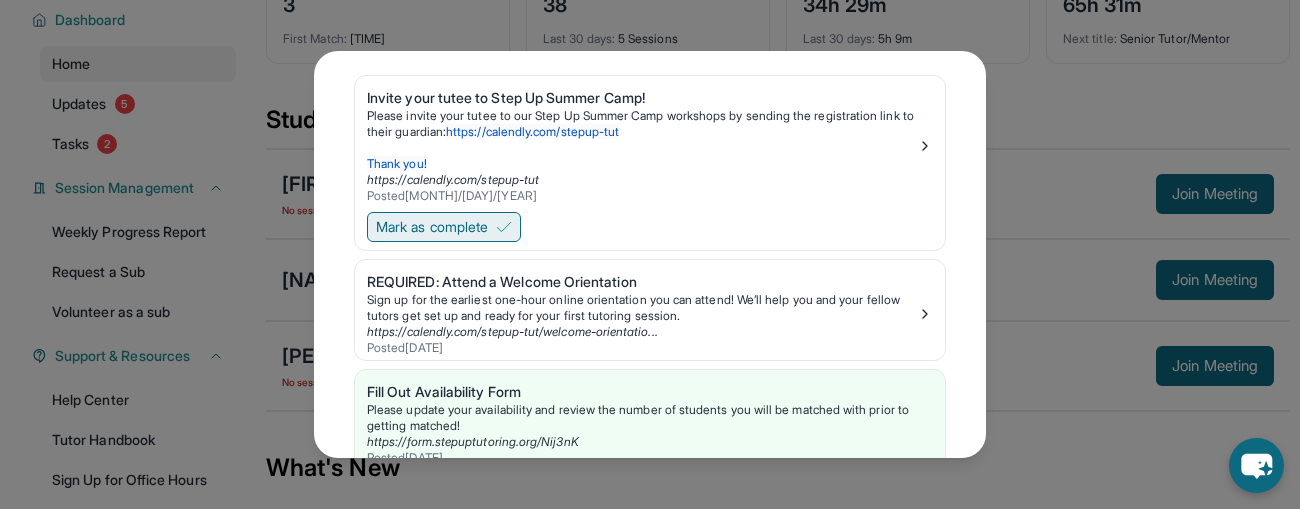 scroll, scrollTop: 60, scrollLeft: 0, axis: vertical 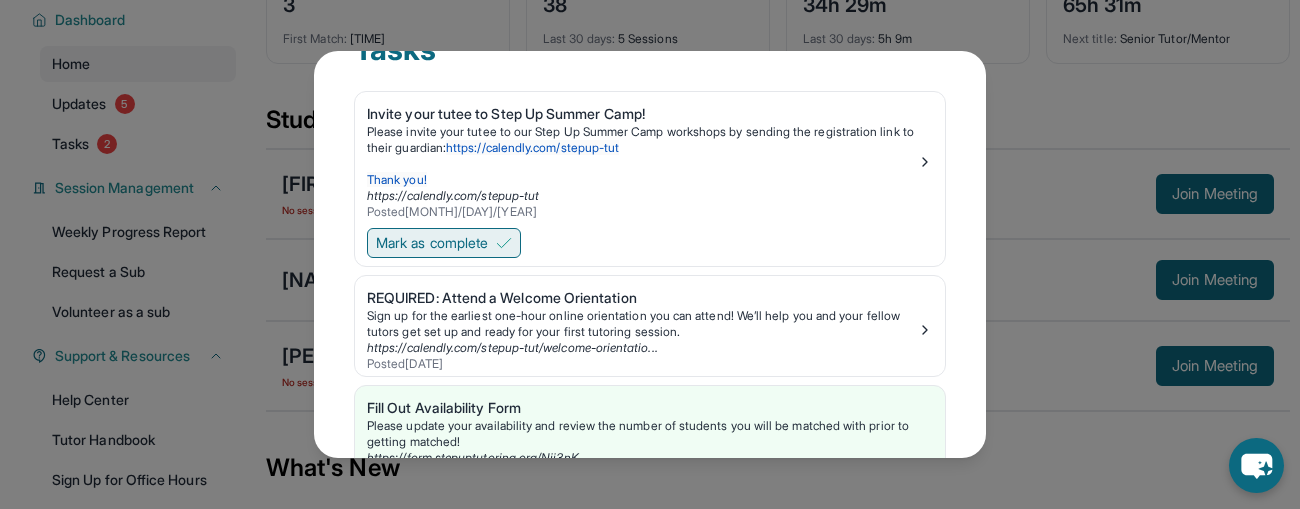 click on "Mark as complete" at bounding box center (432, 243) 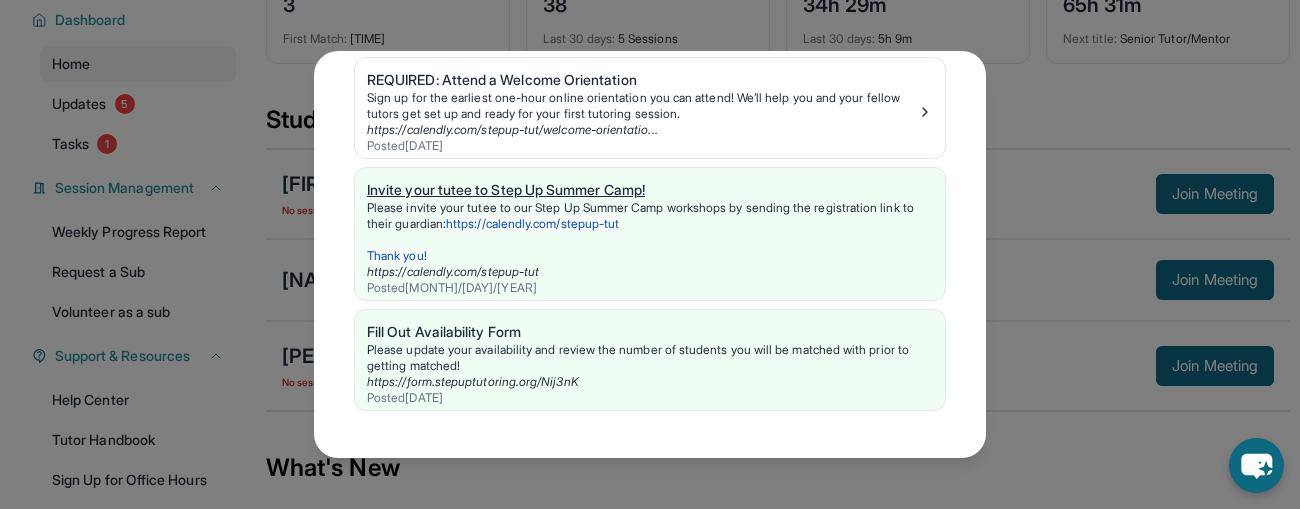 scroll, scrollTop: 0, scrollLeft: 0, axis: both 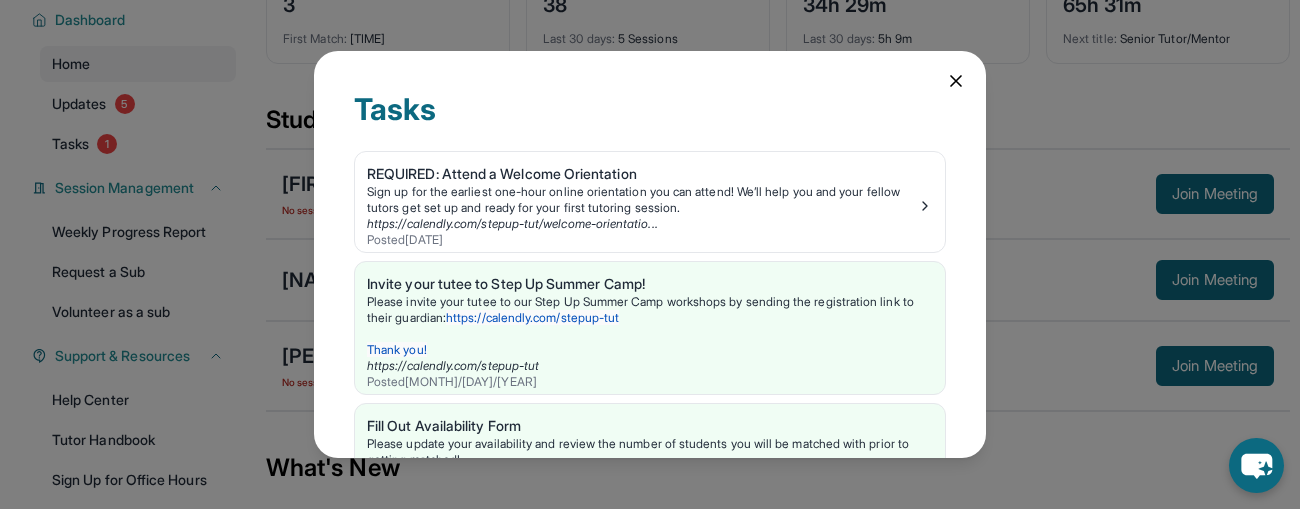 click 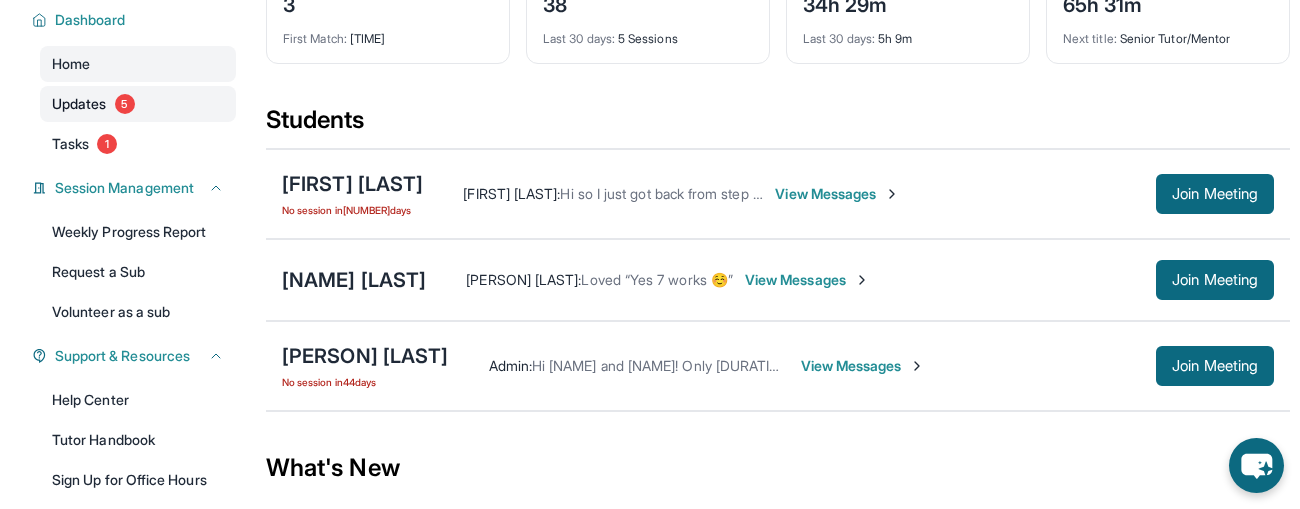 click on "Updates 5" at bounding box center [138, 104] 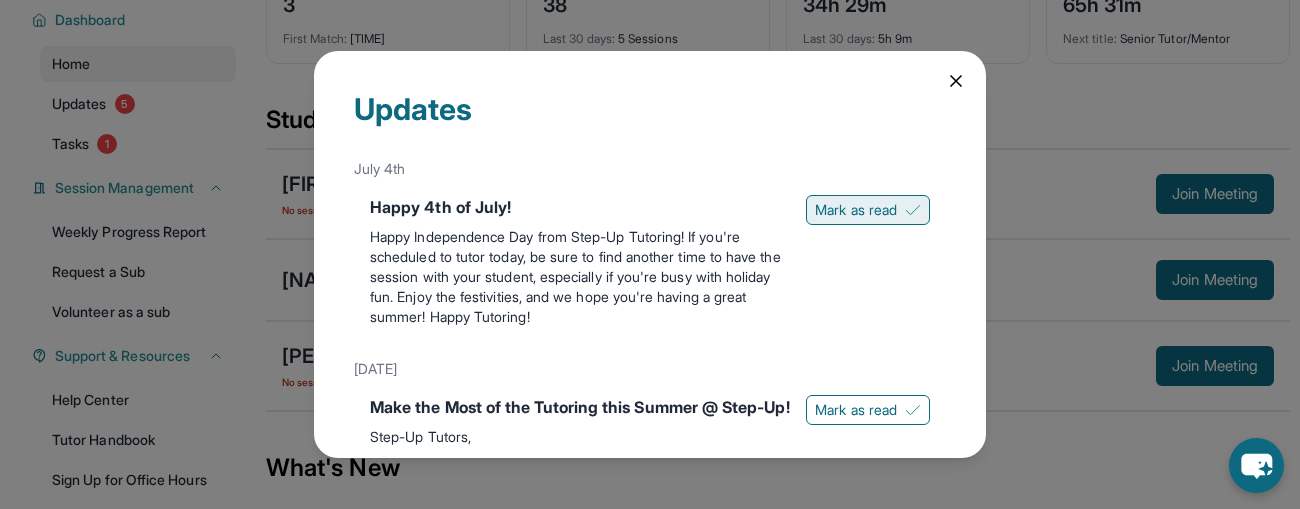 click on "Mark as read" at bounding box center [856, 210] 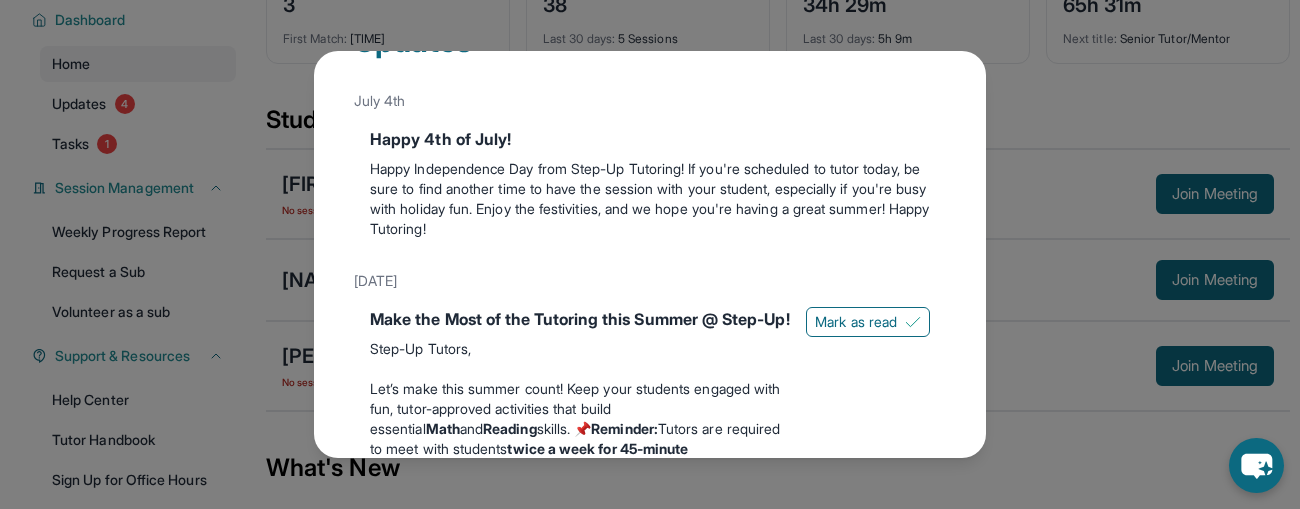 scroll, scrollTop: 80, scrollLeft: 0, axis: vertical 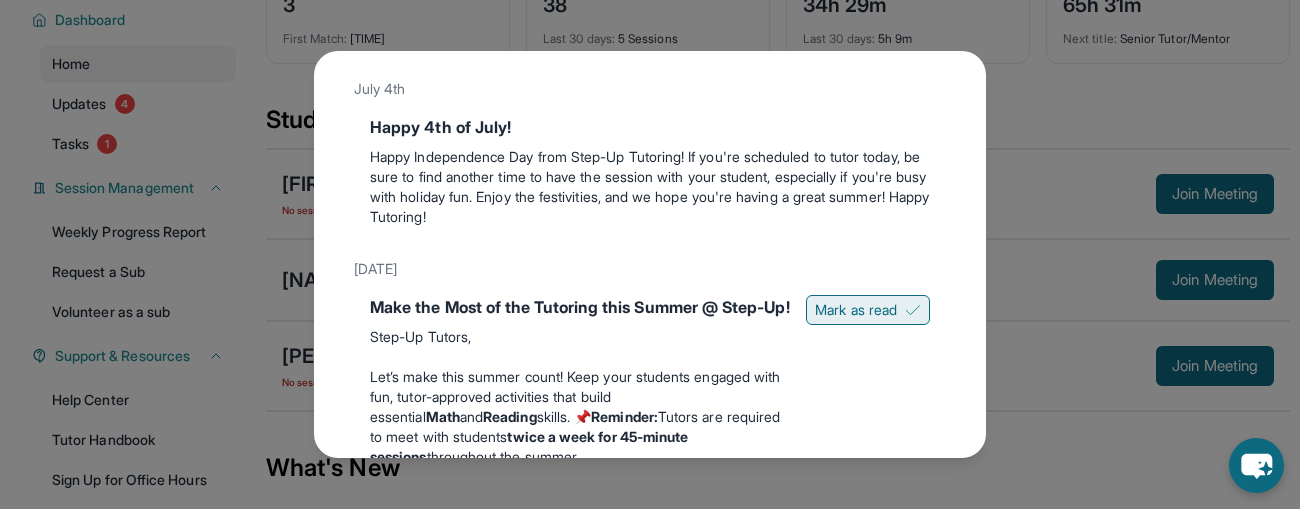 click on "Mark as read" at bounding box center [856, 310] 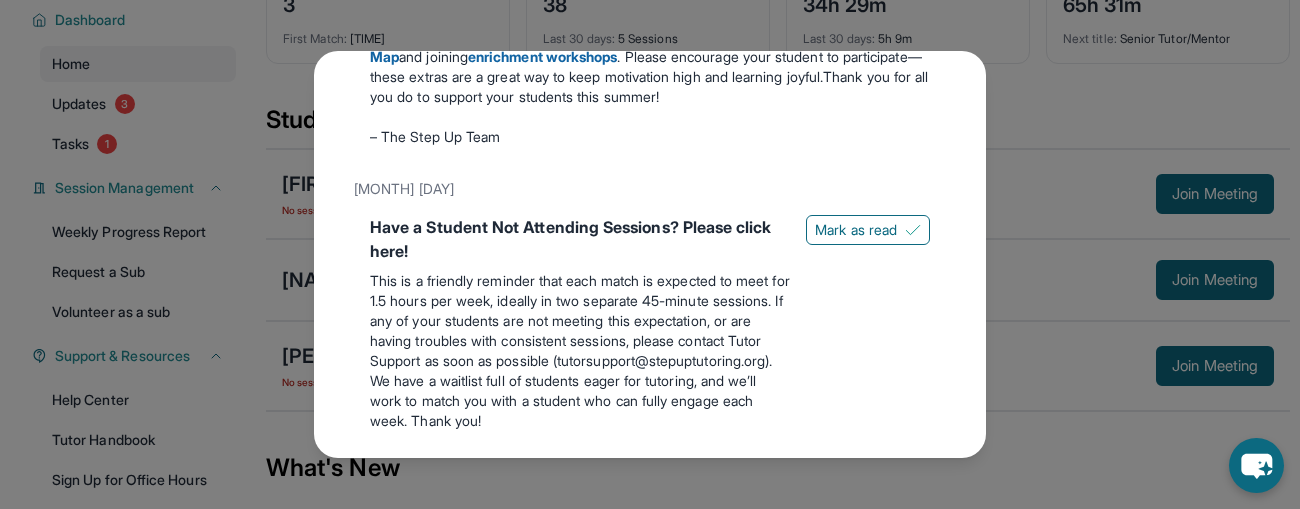 scroll, scrollTop: 894, scrollLeft: 0, axis: vertical 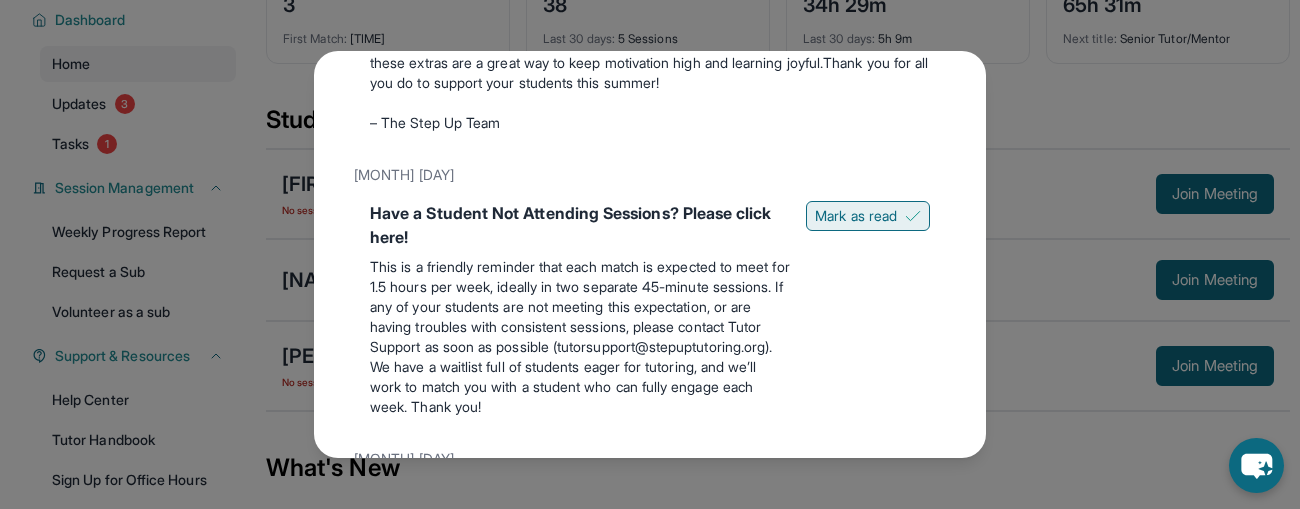 click on "Mark as read" at bounding box center (868, 216) 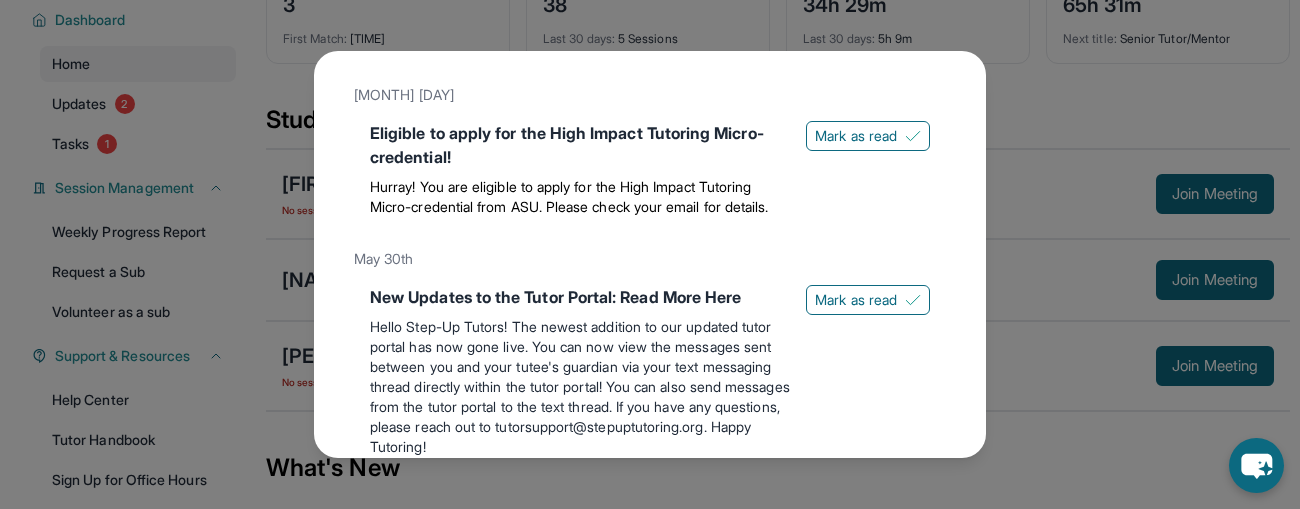 scroll, scrollTop: 1209, scrollLeft: 0, axis: vertical 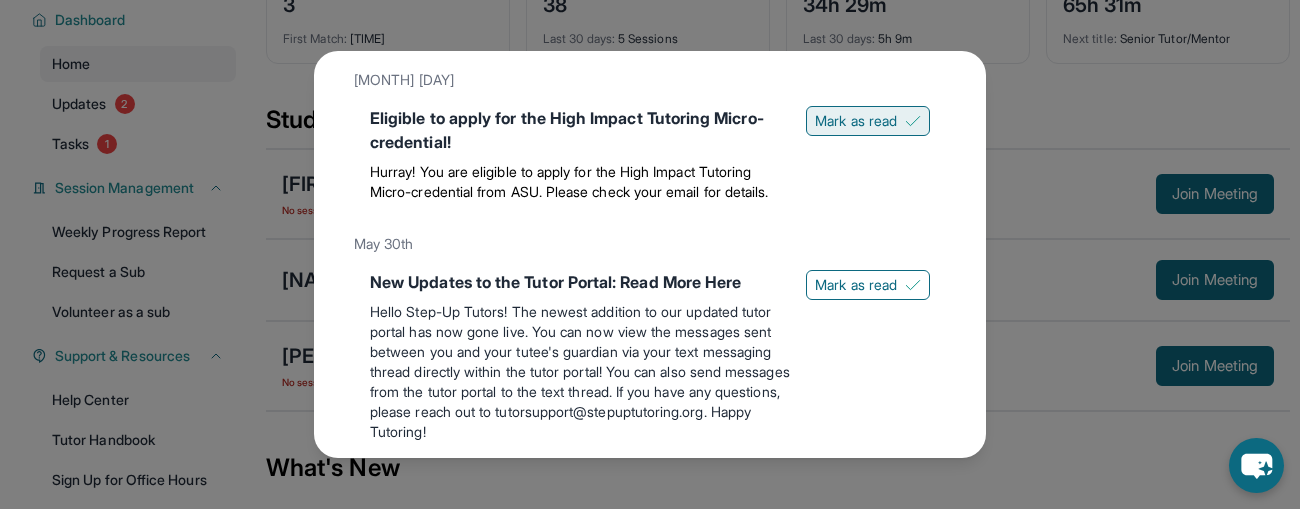 click on "Mark as read" at bounding box center [856, 121] 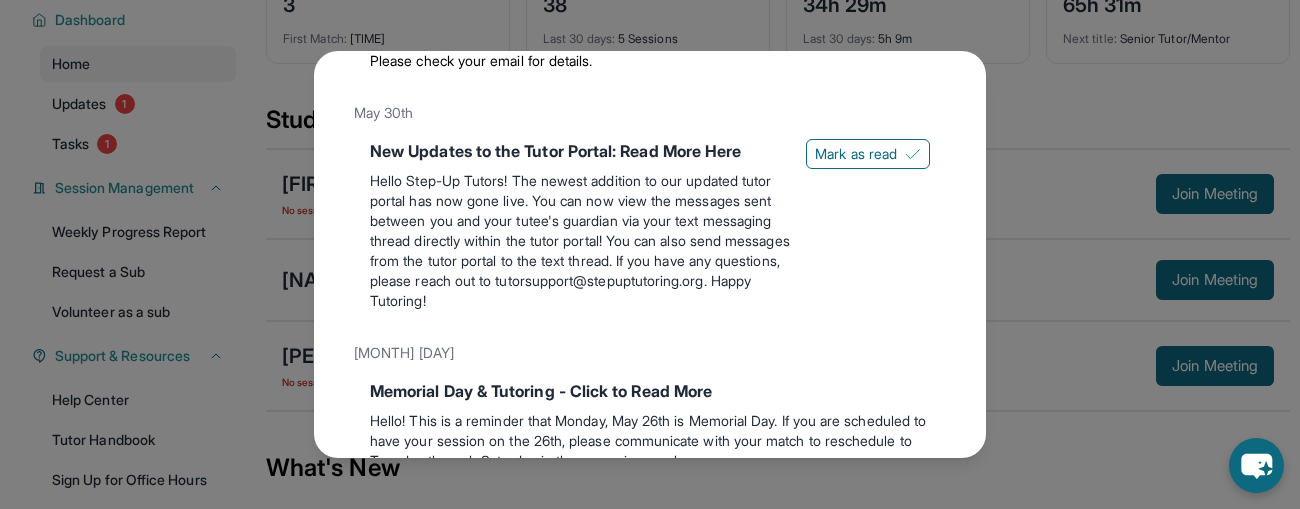 scroll, scrollTop: 1335, scrollLeft: 0, axis: vertical 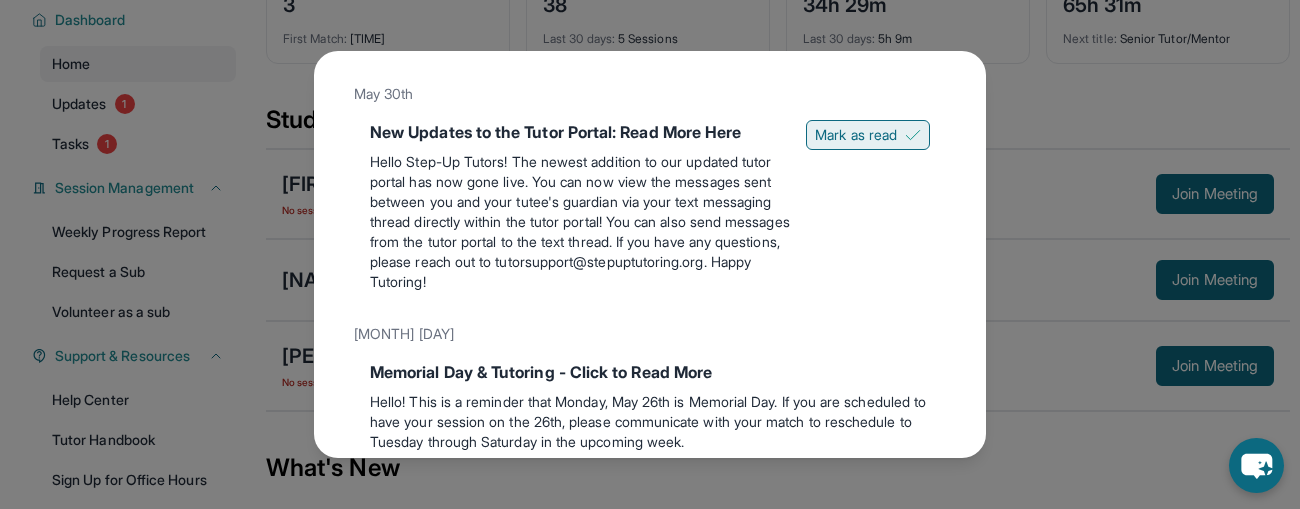 click on "Mark as read" at bounding box center (868, 135) 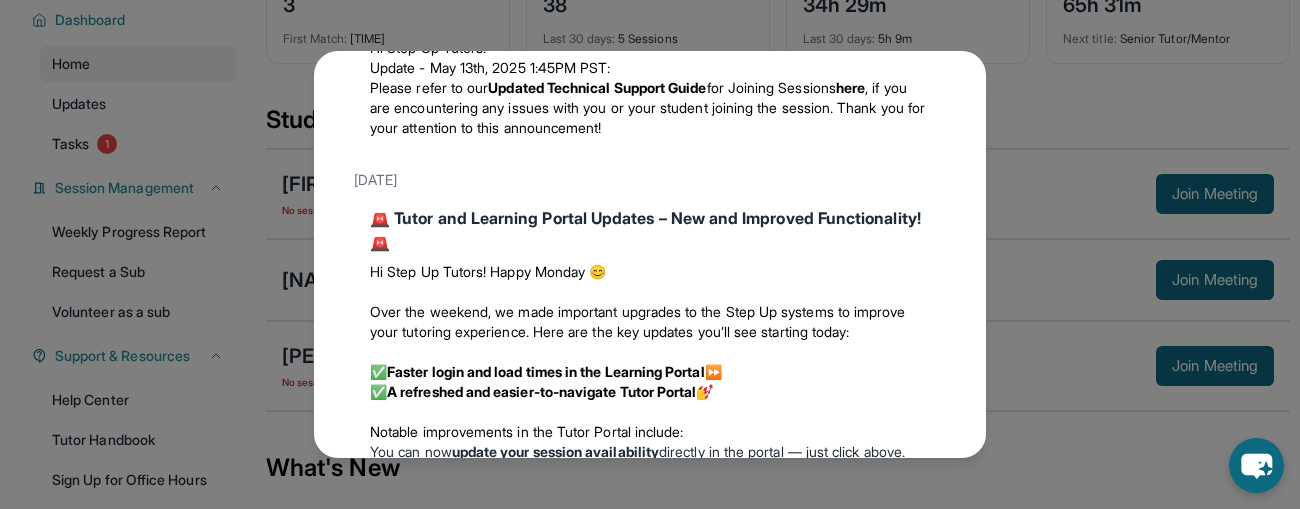 scroll, scrollTop: 1894, scrollLeft: 0, axis: vertical 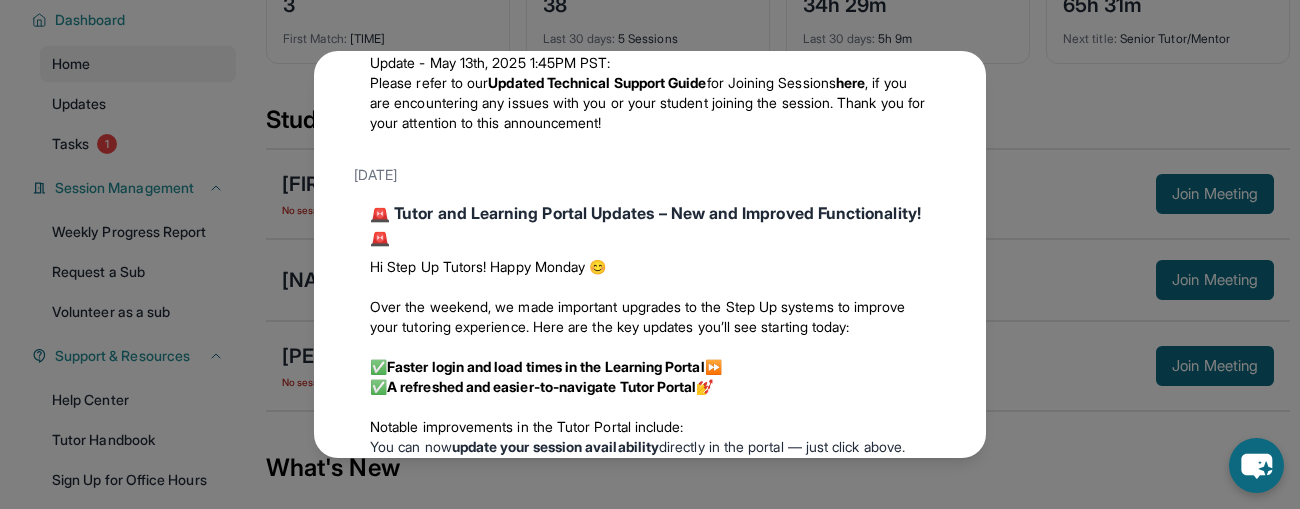 click on "Updates July 4th Happy 4th of July! Happy Independence Day from Step-Up Tutoring! If you're scheduled to tutor today, be sure to find another time to have the session with your student, especially if you're busy with holiday fun. Enjoy the festivities, and we hope you're having a great summer! Happy Tutoring! June 18th Make the Most of the Tutoring this Summer @ Step-Up! Step-Up Tutors, Let’s make this summer count! Keep your students engaged with fun, tutor-approved activities that build essential  Math  and  Reading  skills. 📌 Reminder:  Tutors are required to meet with students  twice a week for 45-minute sessions  throughout the summer.  Research shows that students who received  at least 15 hours  of Step Up Tutoring saw an  additional 13-point gain  in math percentiles compared to those with less tutoring!🎯  Here are some recommended learning activities  to keep sessions fresh, effective, and fun: Math: Recommended Eedi lessons Blooket * Mathplayground ABCya Coolmath4kids Literacy:" at bounding box center [650, 254] 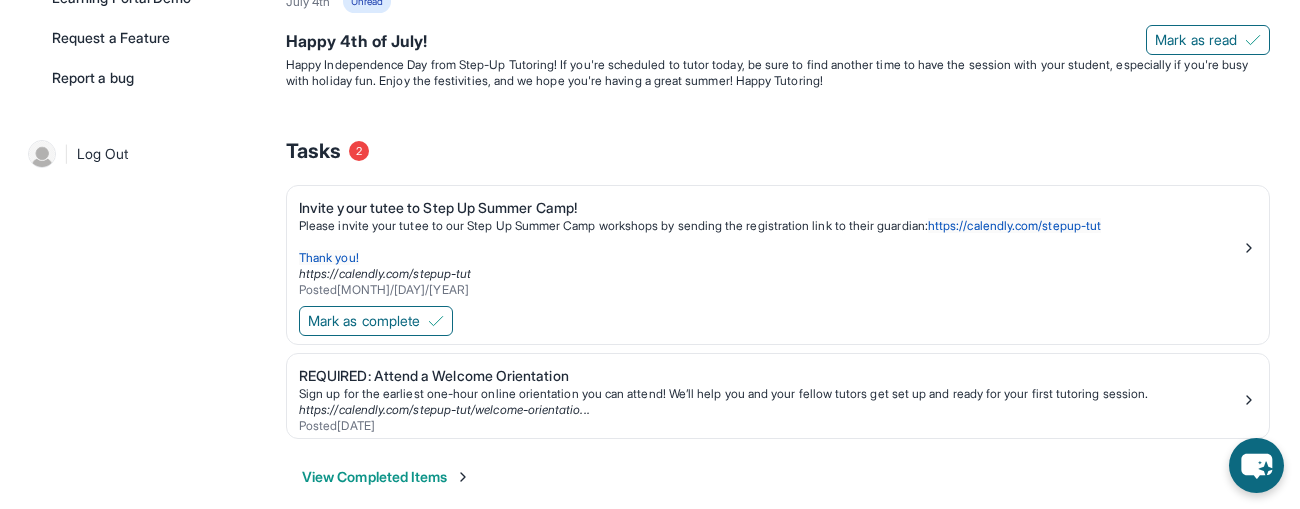 scroll, scrollTop: 692, scrollLeft: 0, axis: vertical 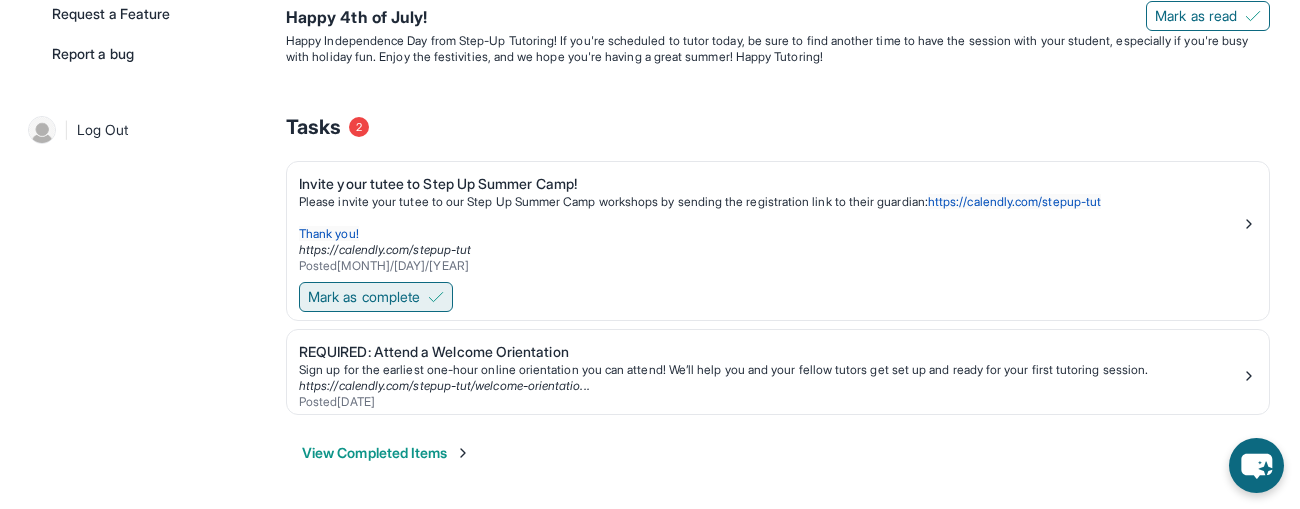 click on "Mark as complete" at bounding box center [376, 297] 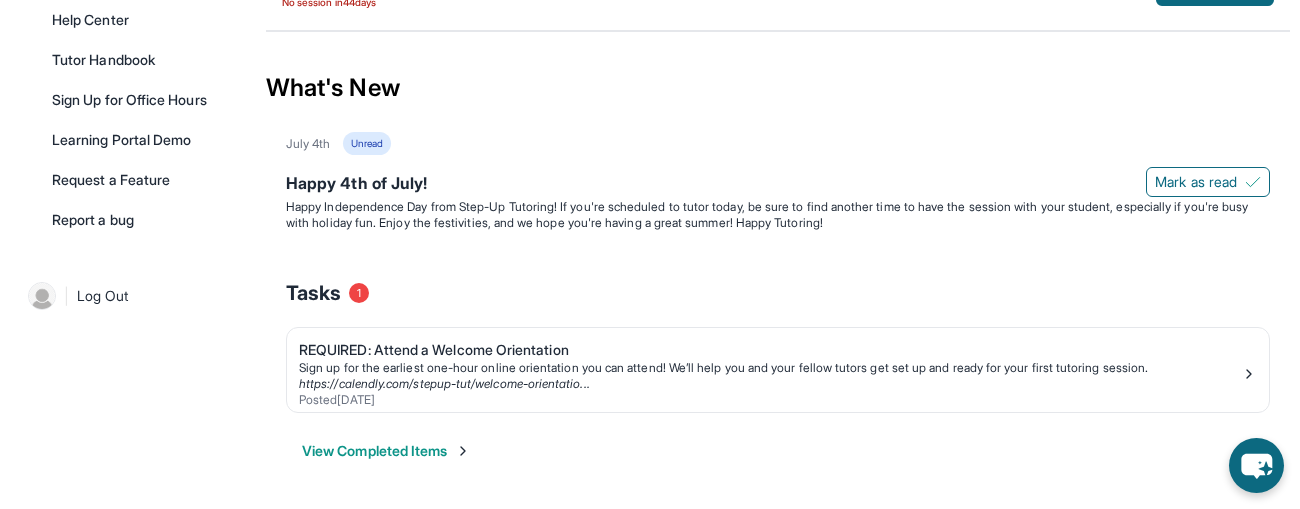 scroll, scrollTop: 524, scrollLeft: 0, axis: vertical 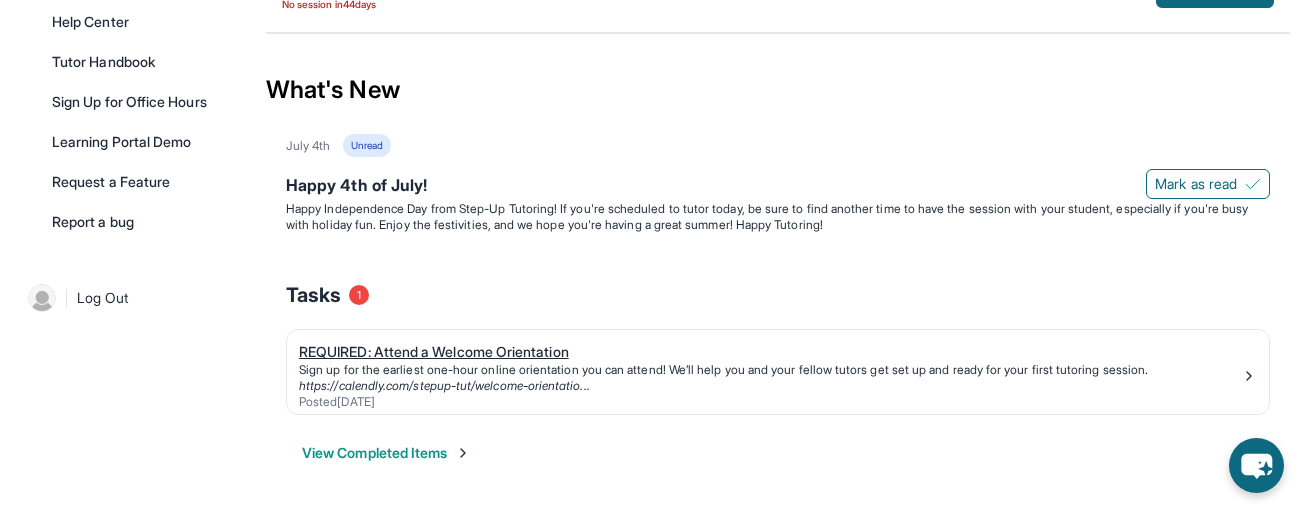 click on "REQUIRED: Attend a Welcome Orientation Sign up for the earliest one-hour online orientation you can attend! We’ll help you and your fellow tutors get set up and ready for your first tutoring session. https://calendly.com/stepup-tut/welcome-orientatio... Posted [DATE]" at bounding box center (778, 372) 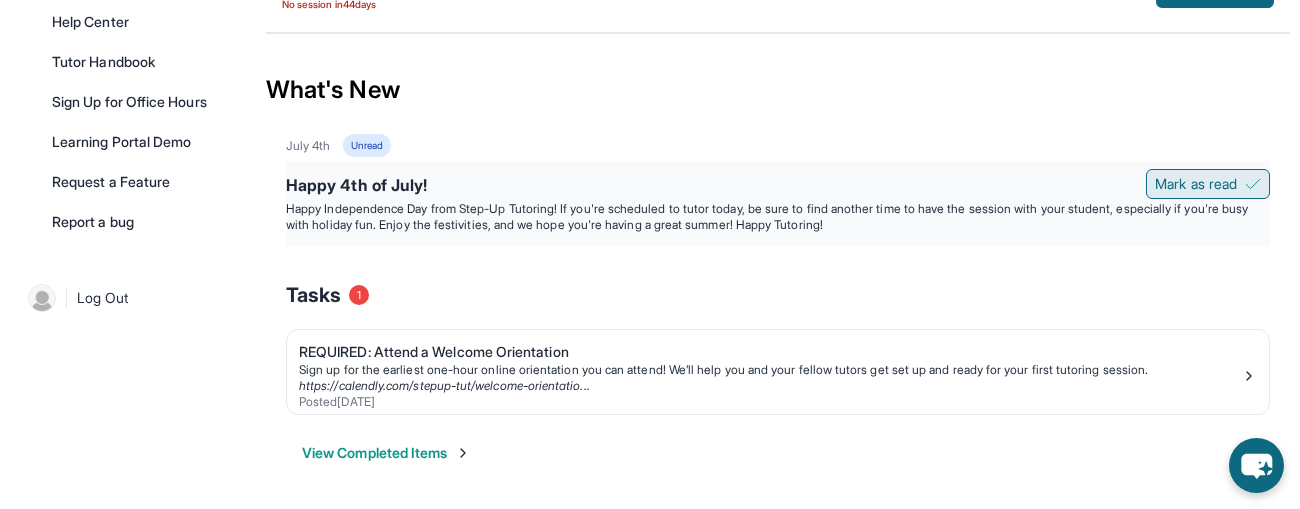 click on "Mark as read" at bounding box center (1208, 184) 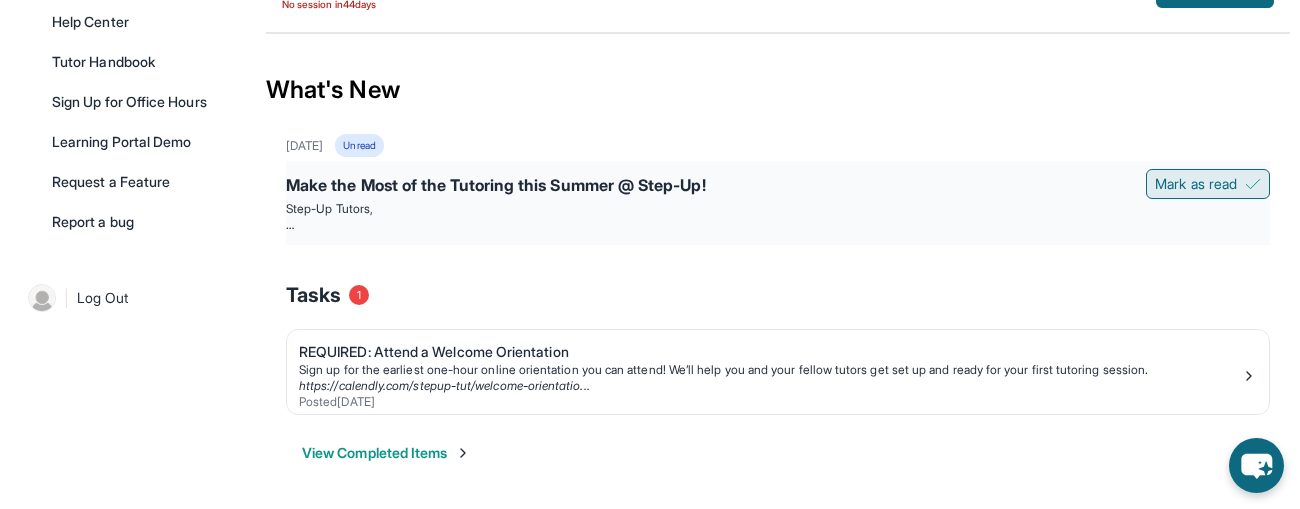 click on "Mark as read" at bounding box center (1208, 184) 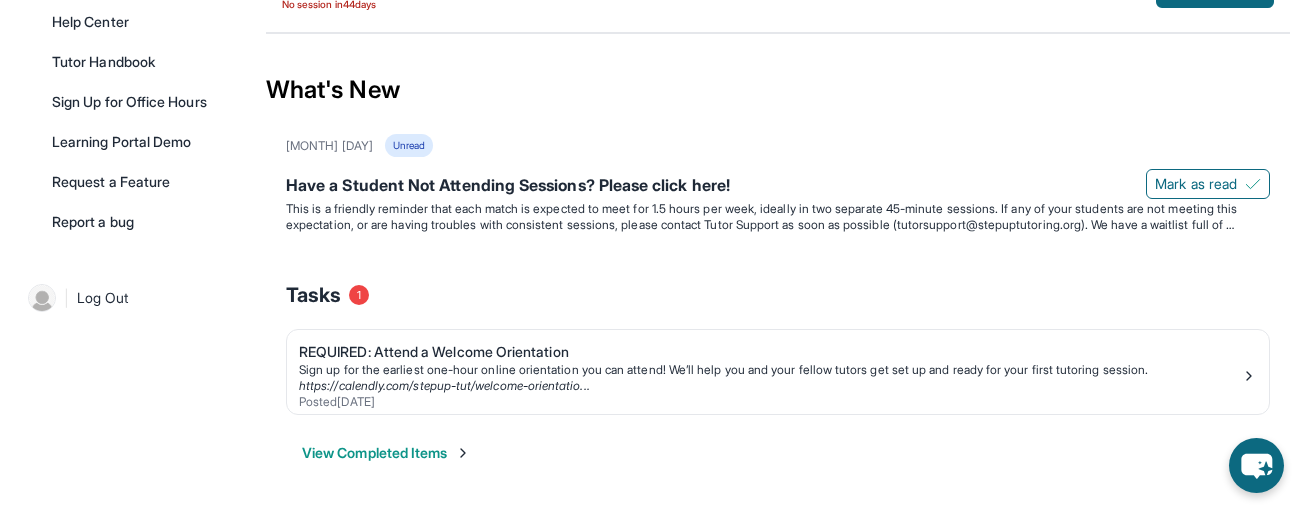click on "Mark as read" at bounding box center (1208, 184) 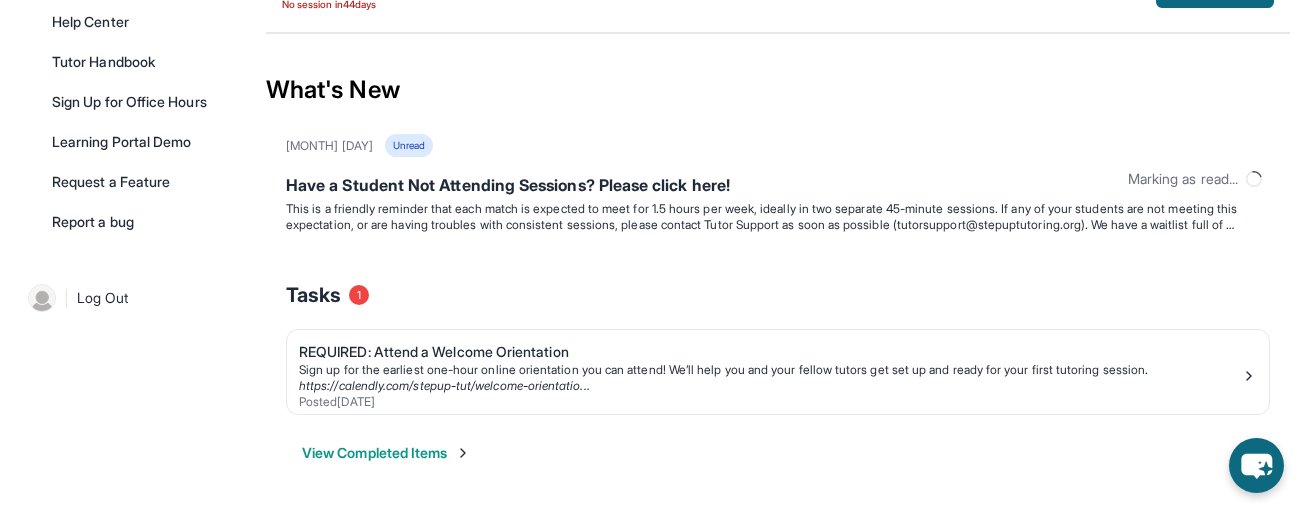 scroll, scrollTop: 509, scrollLeft: 0, axis: vertical 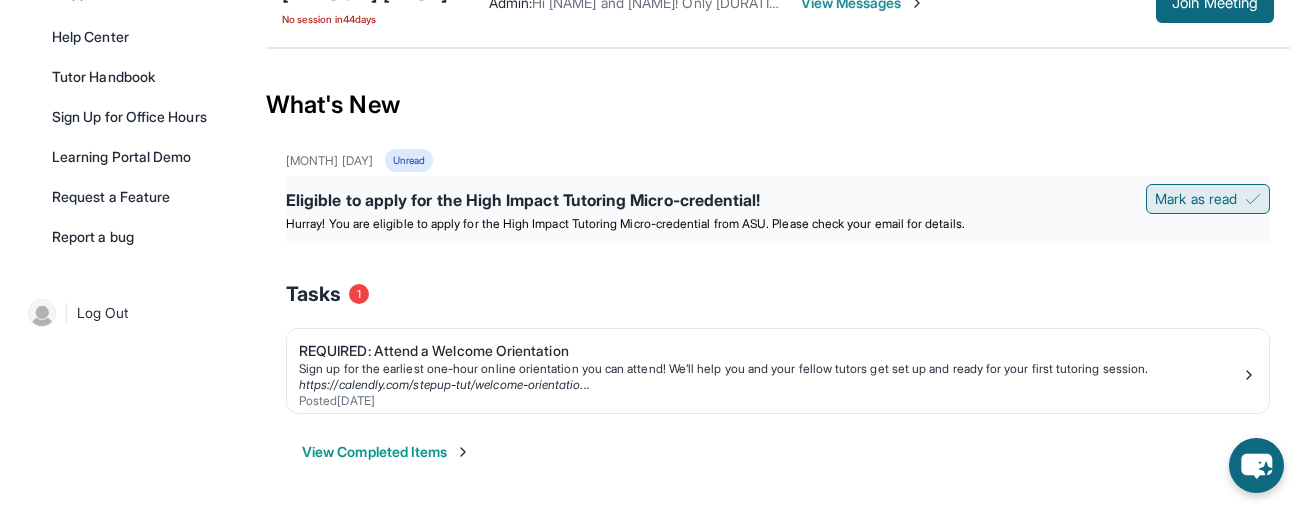 click on "Mark as read" at bounding box center [1196, 199] 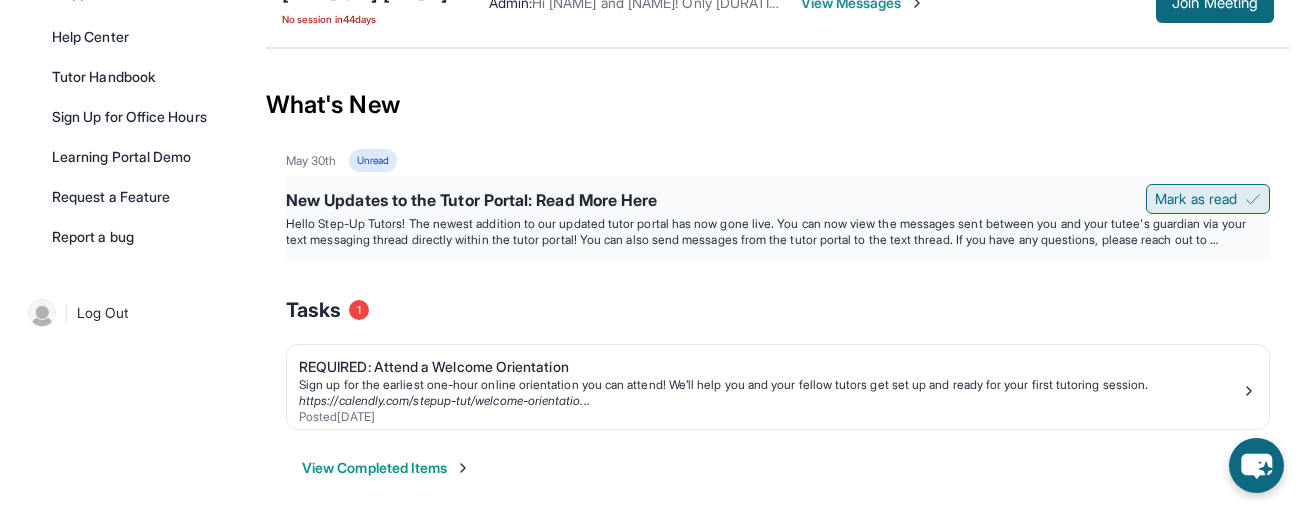 click on "Mark as read" at bounding box center [1196, 199] 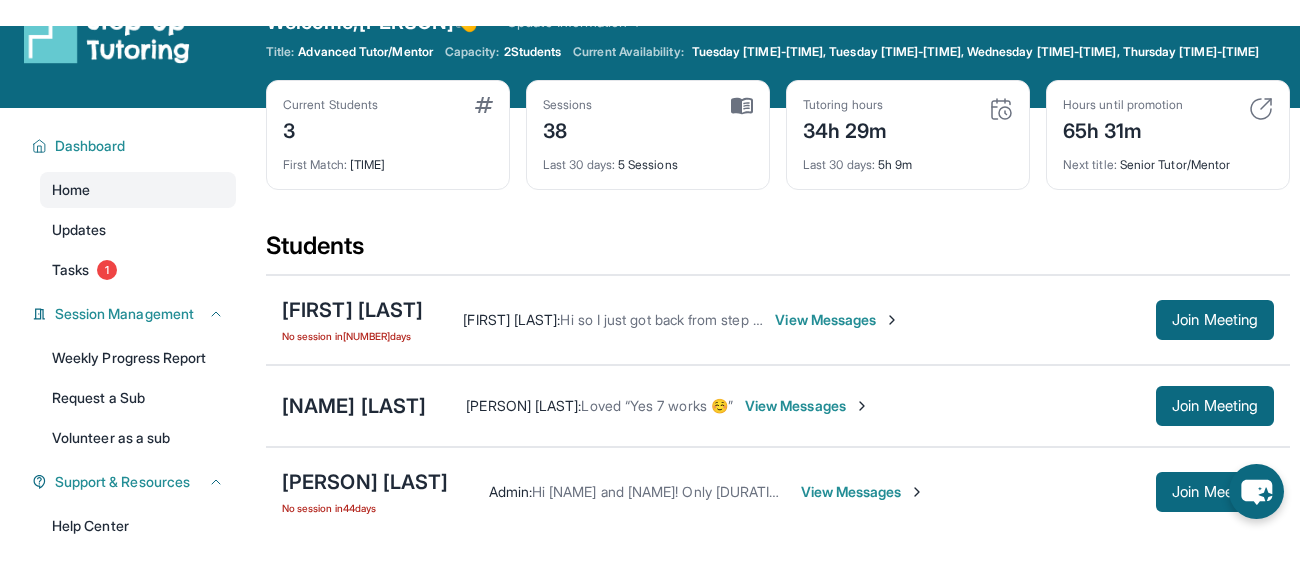 scroll, scrollTop: 47, scrollLeft: 0, axis: vertical 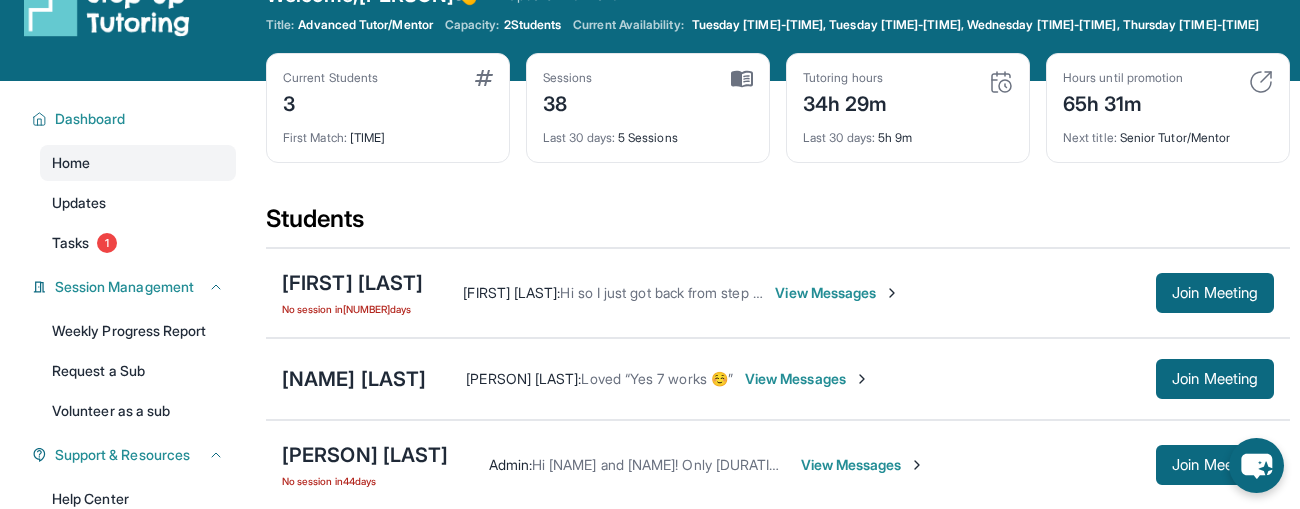 click on "Last 30 days :   5h 9m" at bounding box center (908, 132) 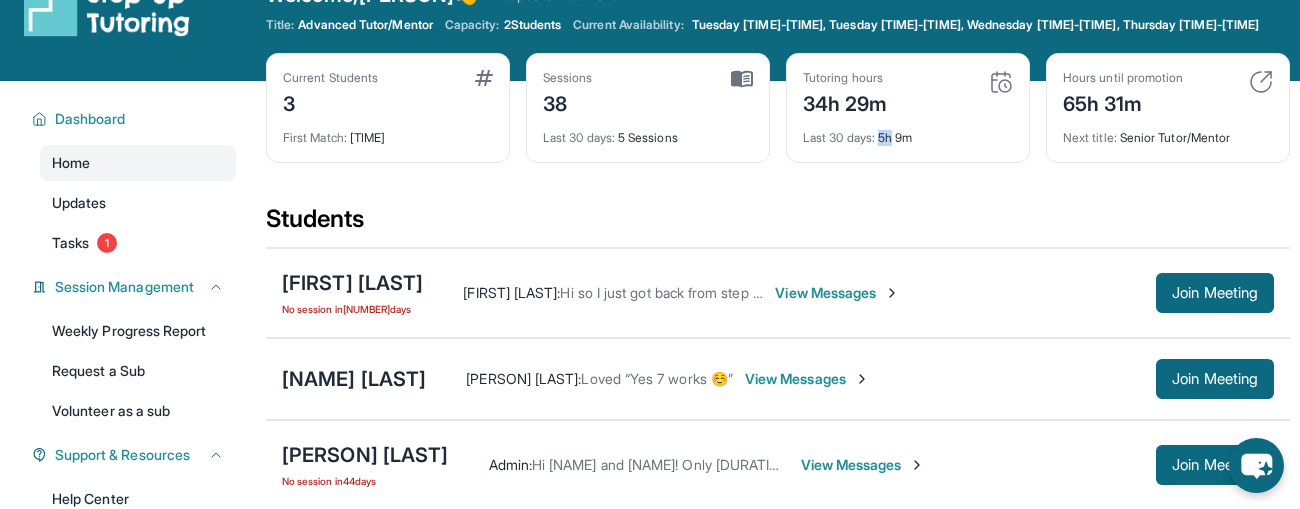 click on "Last 30 days :   5h 9m" at bounding box center (908, 132) 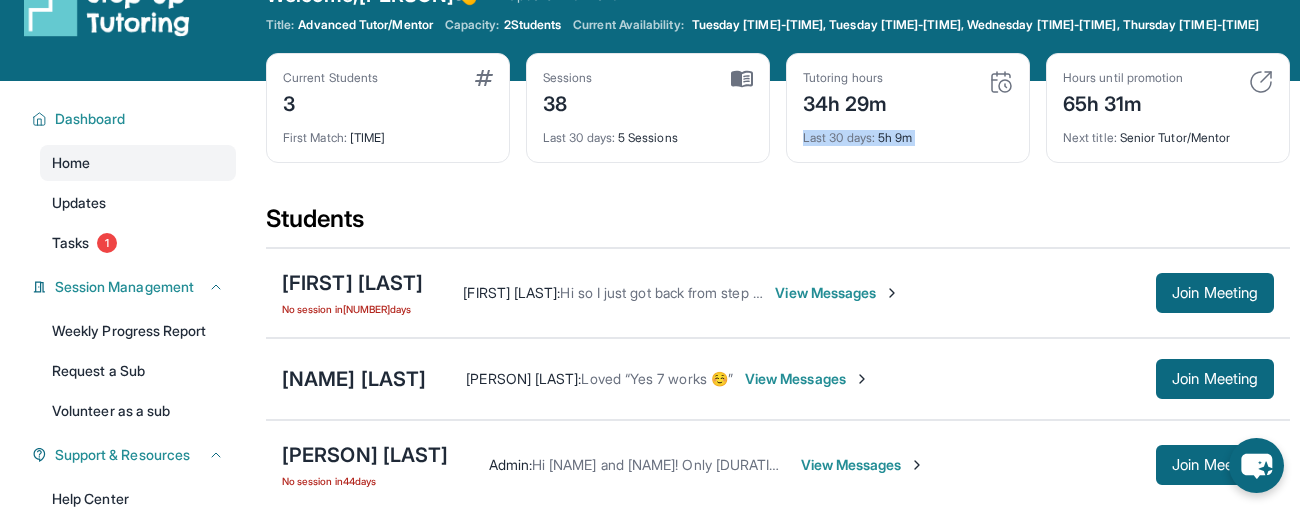 click on "Last 30 days :   5h 9m" at bounding box center (908, 132) 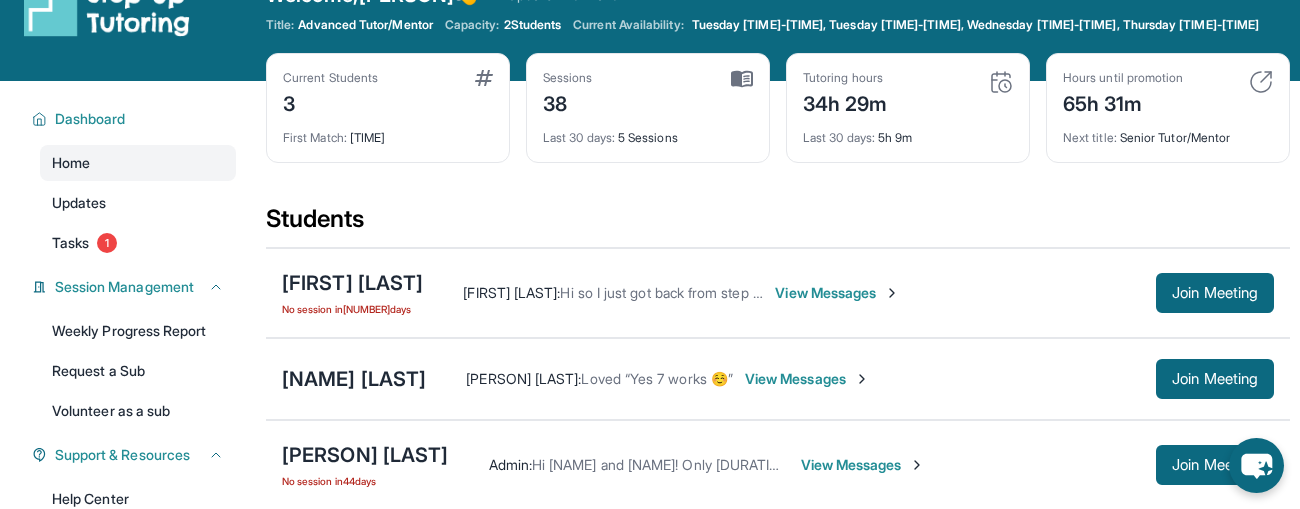 click on "Last 30 days :   5h 9m" at bounding box center (908, 132) 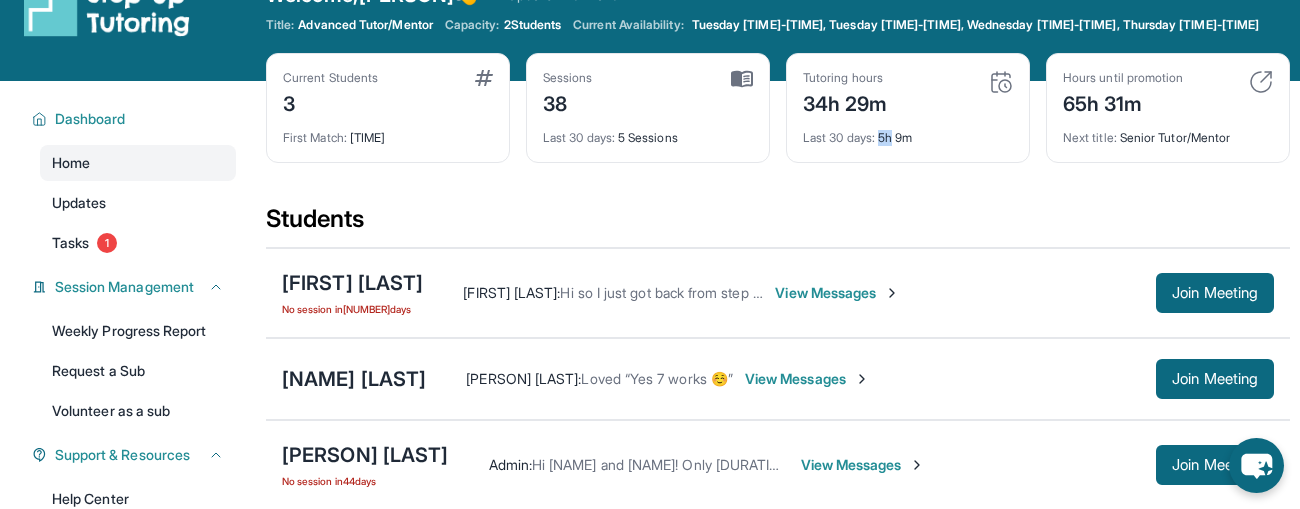 click on "Last 30 days :   5h 9m" at bounding box center [908, 132] 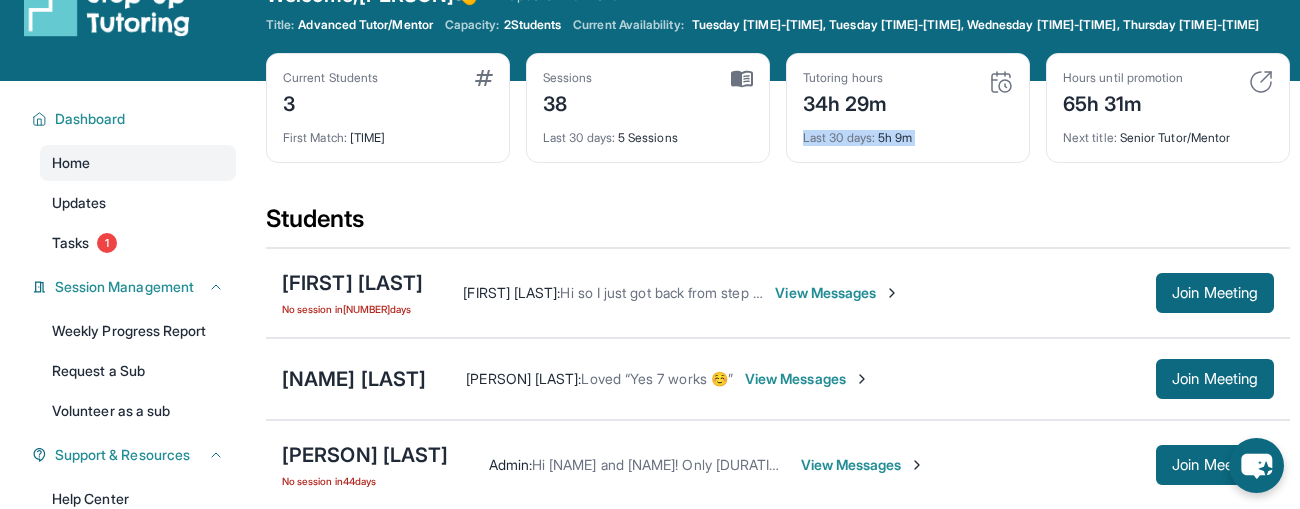 click on "Last 30 days :   5h 9m" at bounding box center [908, 132] 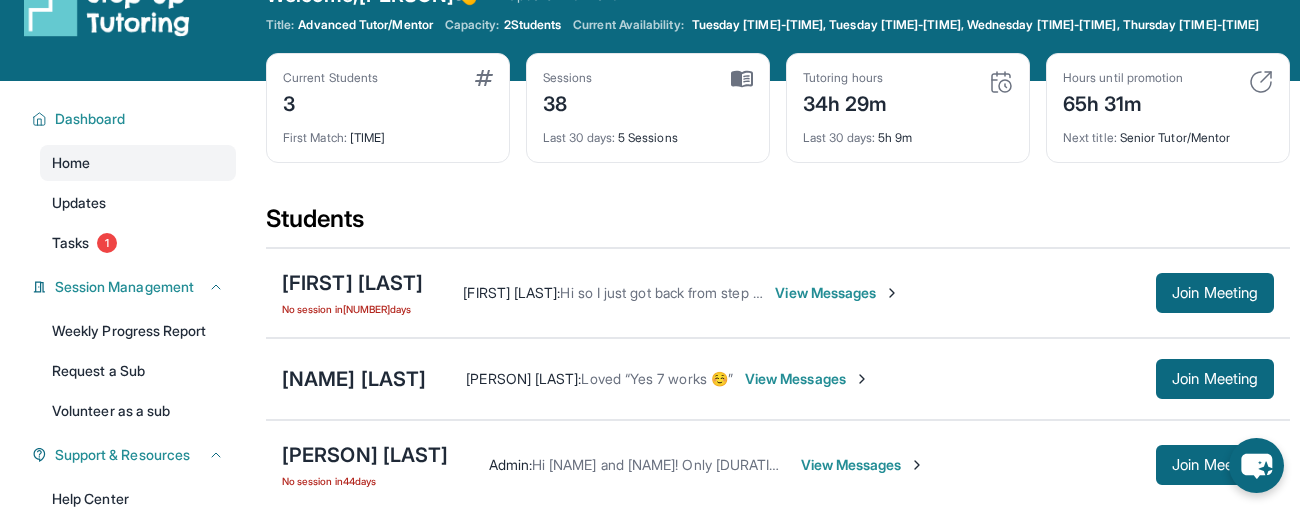 click on "Last 30 days :   5h 9m" at bounding box center (908, 132) 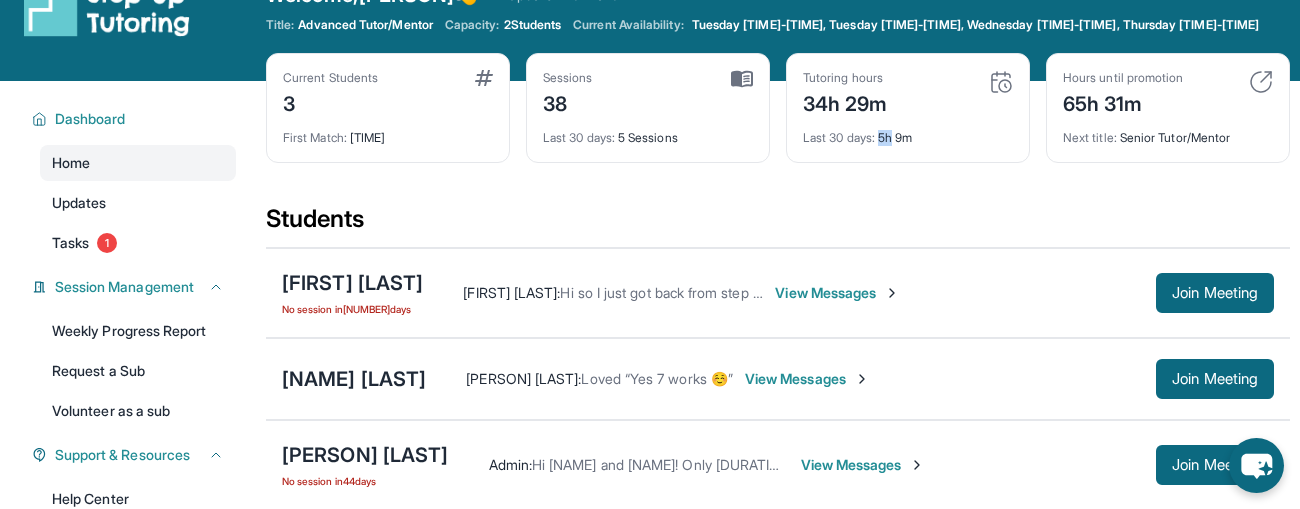 click on "Last 30 days :   5h 9m" at bounding box center [908, 132] 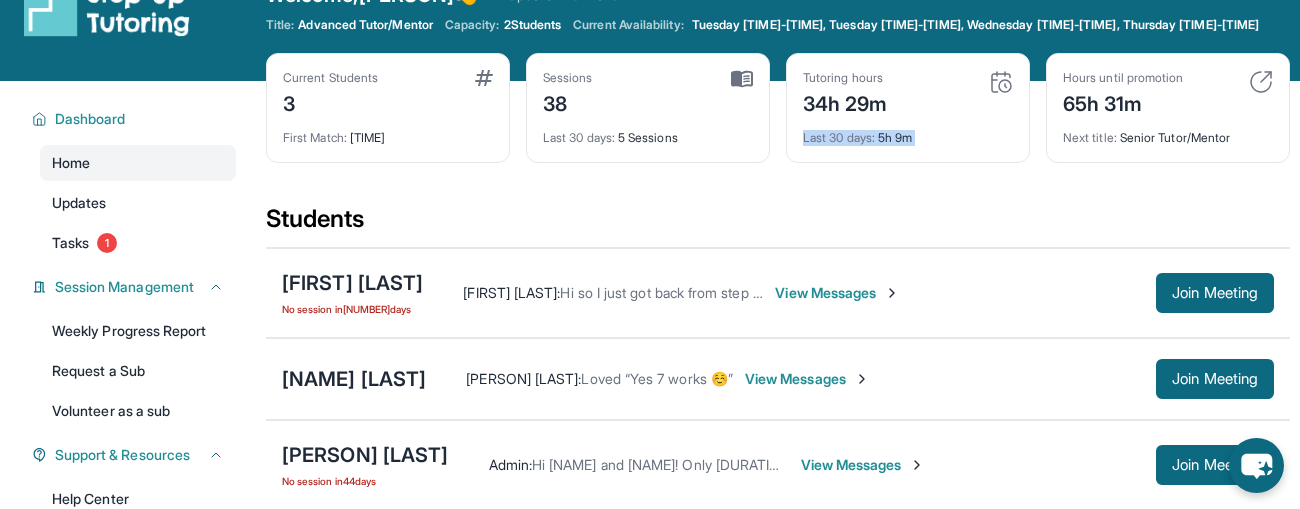 click on "Last 30 days :   5h 9m" at bounding box center (908, 132) 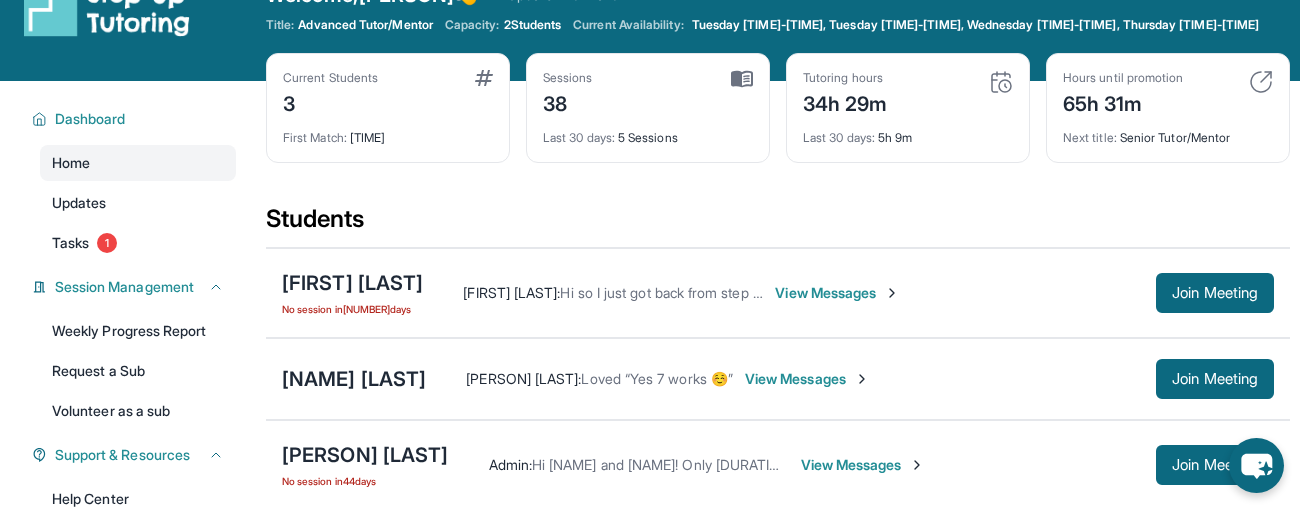 click on "Last 30 days :   5h 9m" at bounding box center (908, 132) 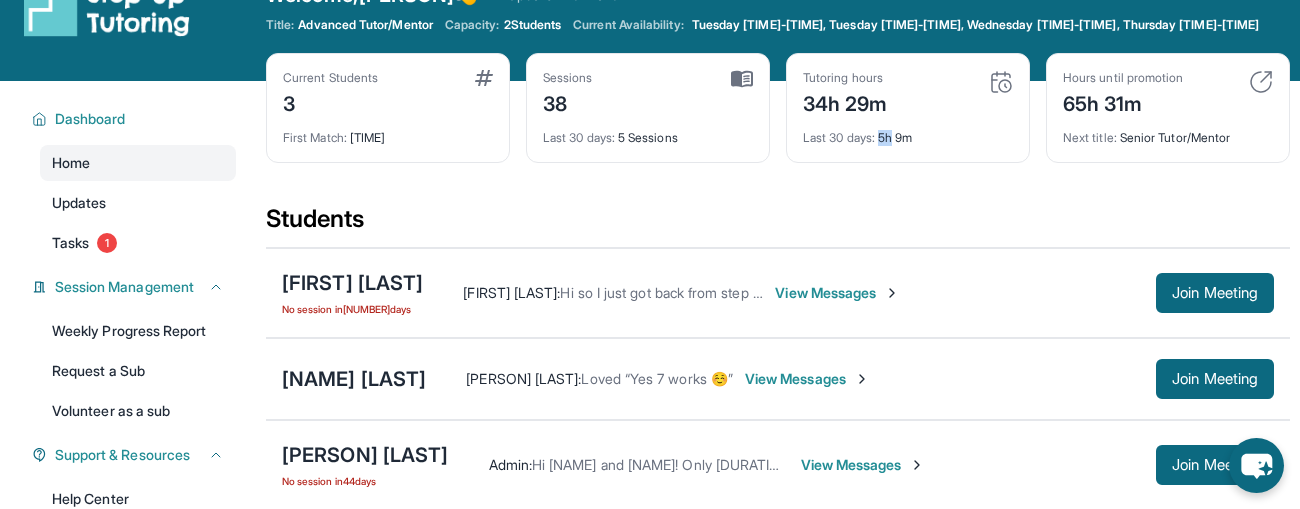 click on "Last 30 days :   5h 9m" at bounding box center (908, 132) 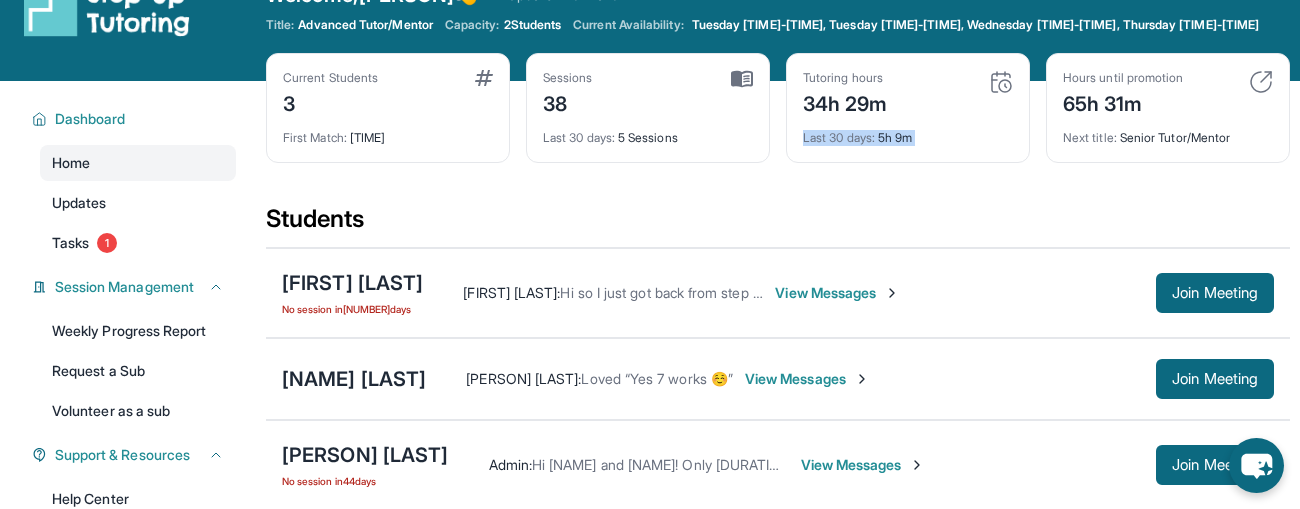 click on "Last 30 days :   5h 9m" at bounding box center (908, 132) 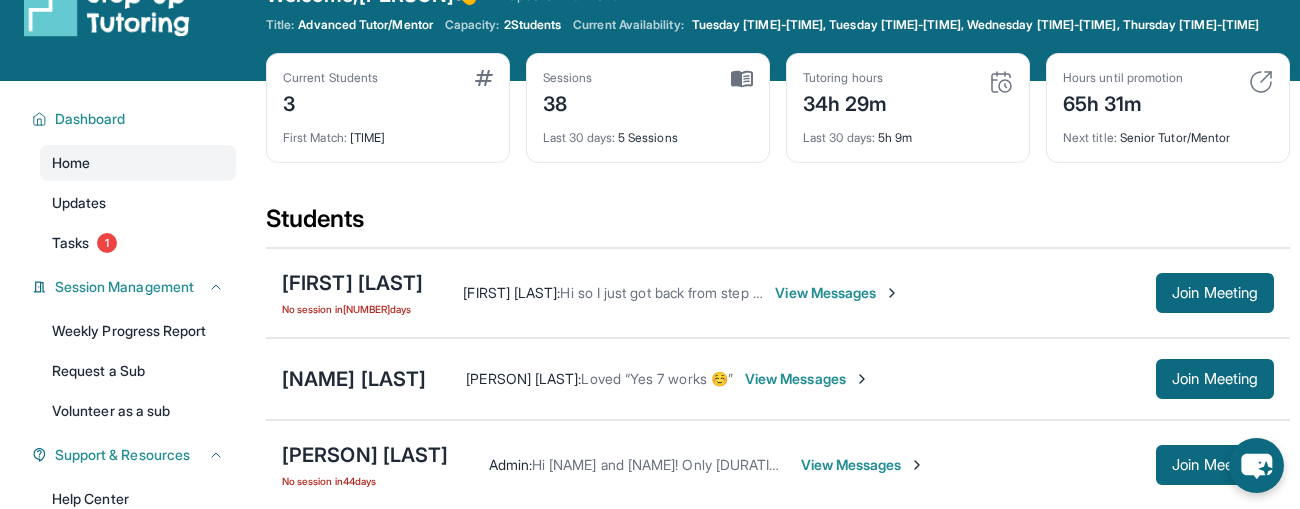 click on "Last 30 days :   5h 9m" at bounding box center (908, 132) 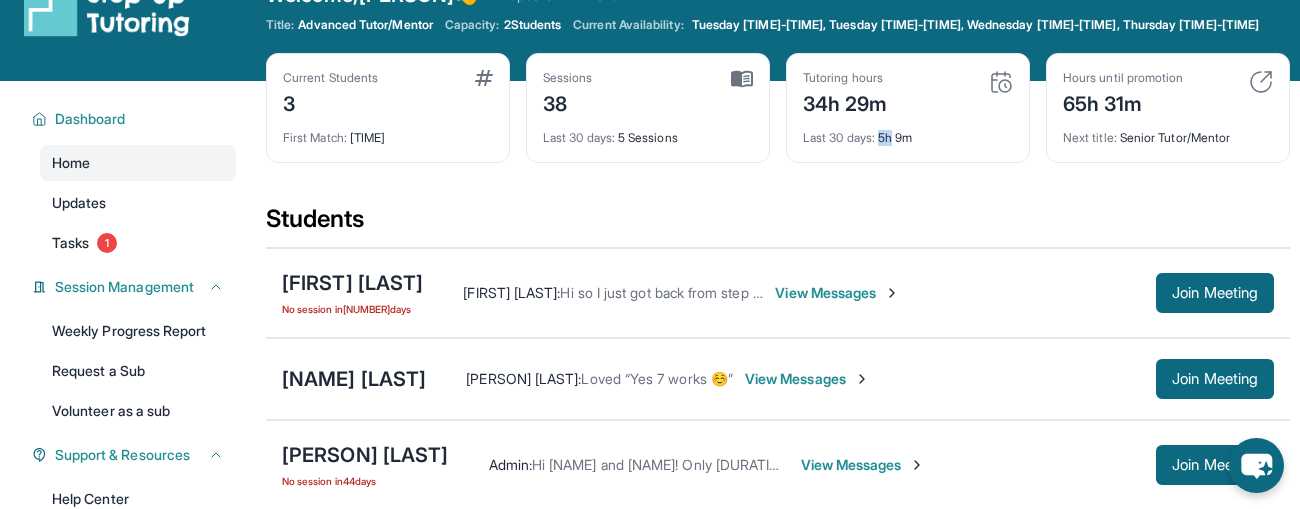 click on "Last 30 days :   5h 9m" at bounding box center [908, 132] 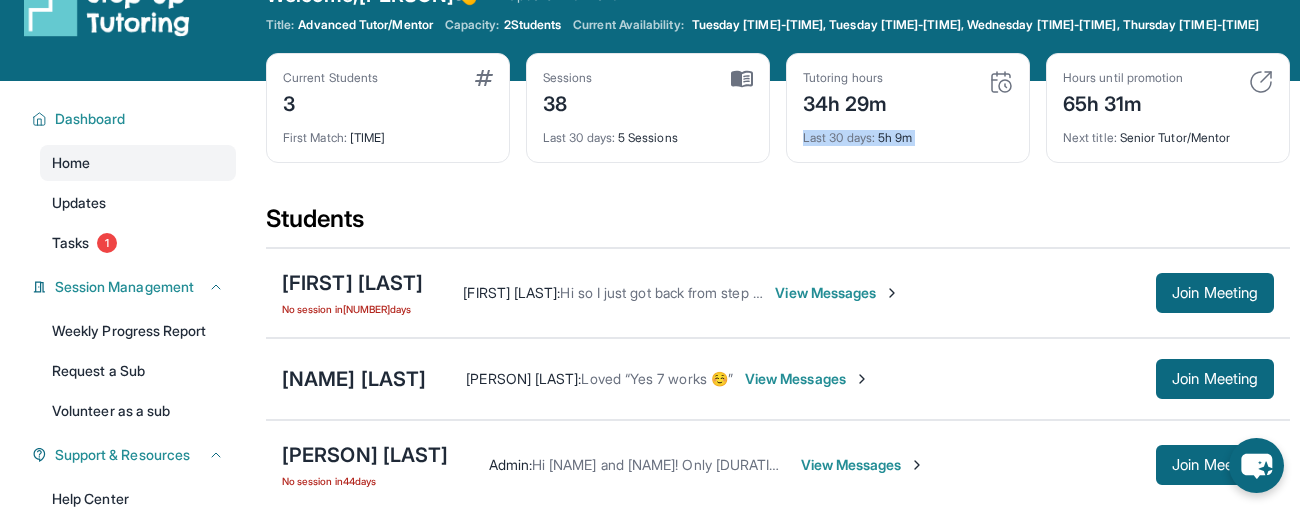 click on "Last 30 days :   5h 9m" at bounding box center [908, 132] 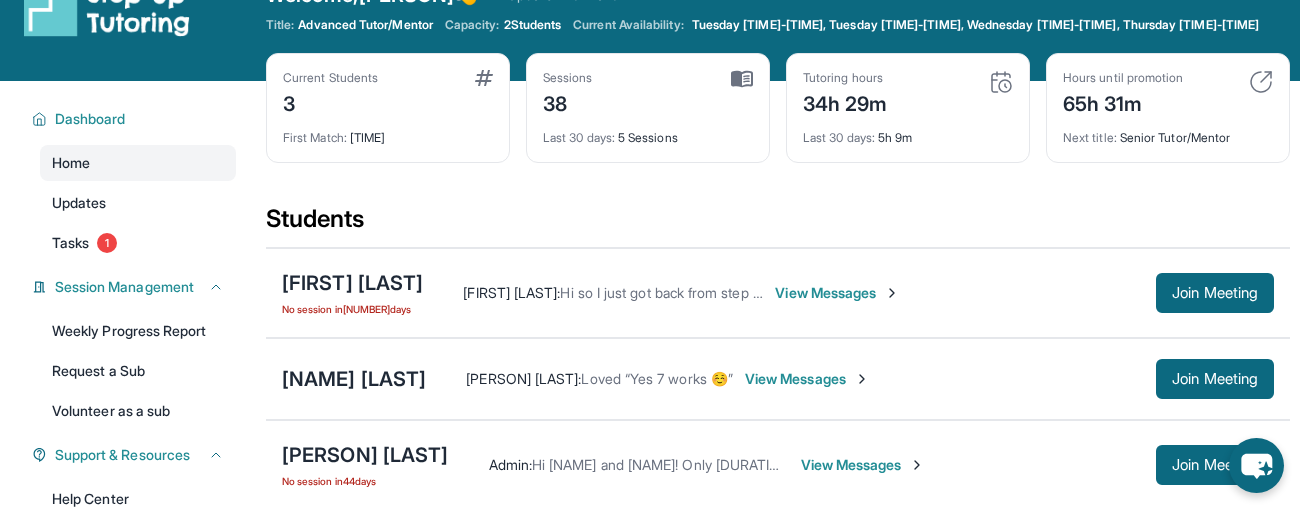 click on "Last 30 days :   5h 9m" at bounding box center [908, 132] 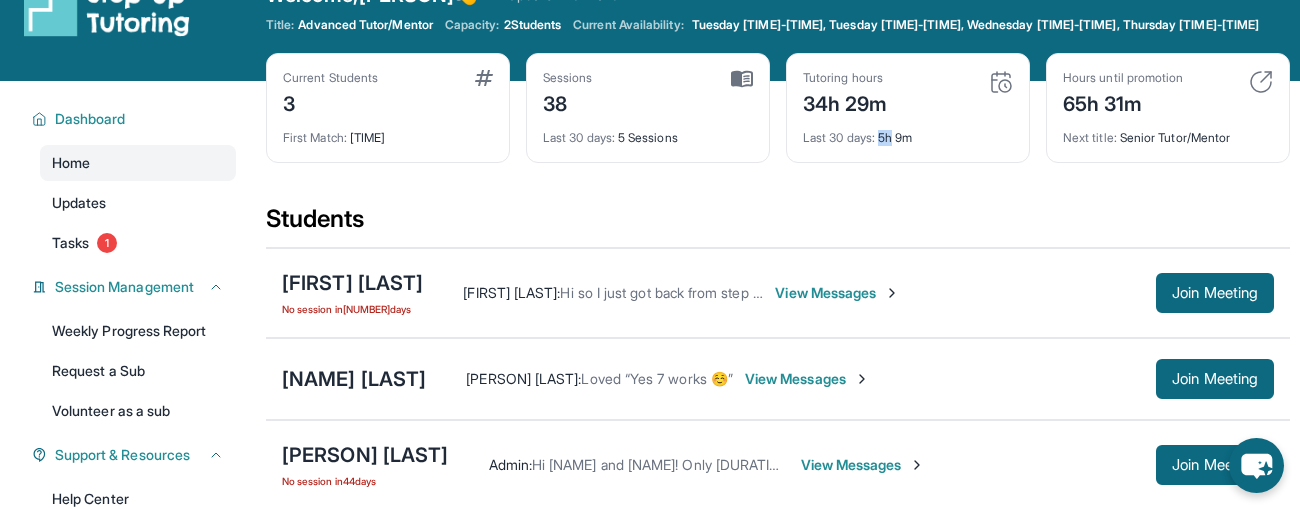 click on "Last 30 days :   5h 9m" at bounding box center (908, 132) 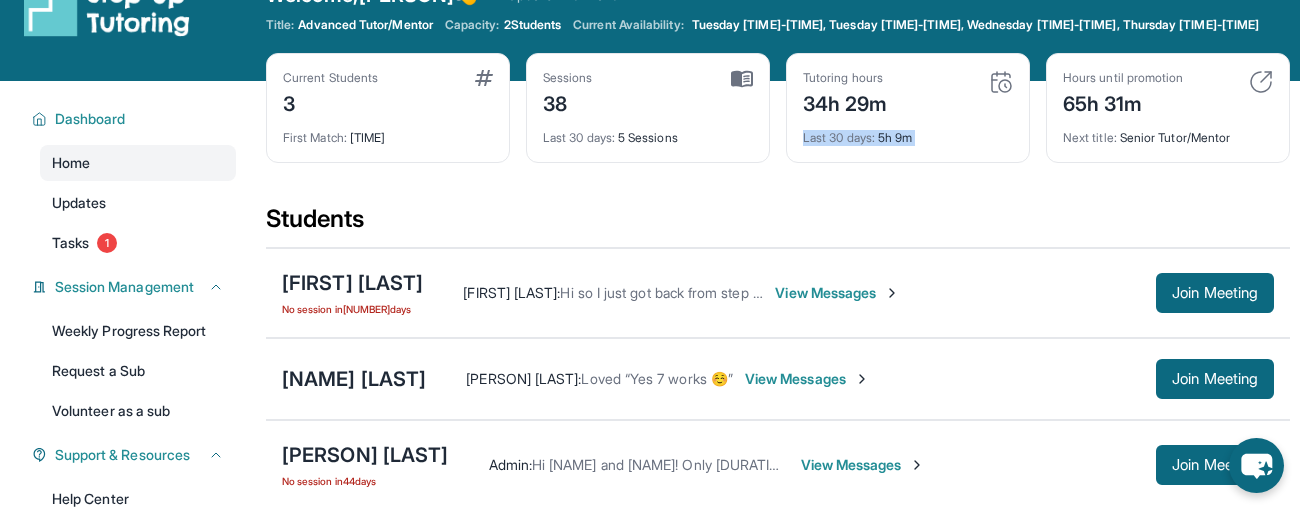 click on "Last 30 days :   5h 9m" at bounding box center [908, 132] 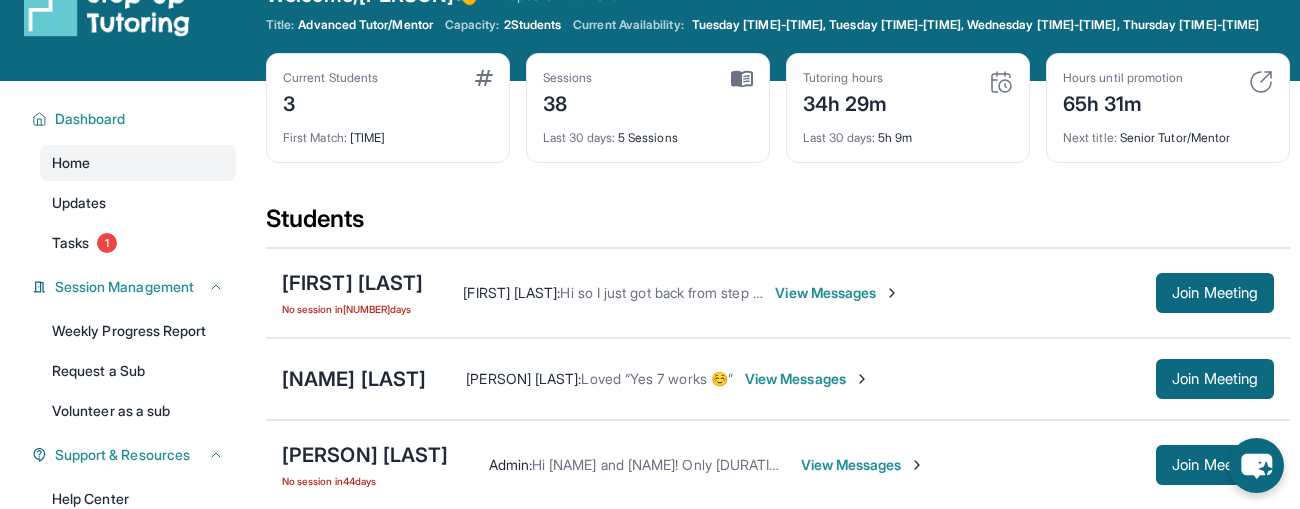 click on "Last 30 days :   5h 9m" at bounding box center [908, 132] 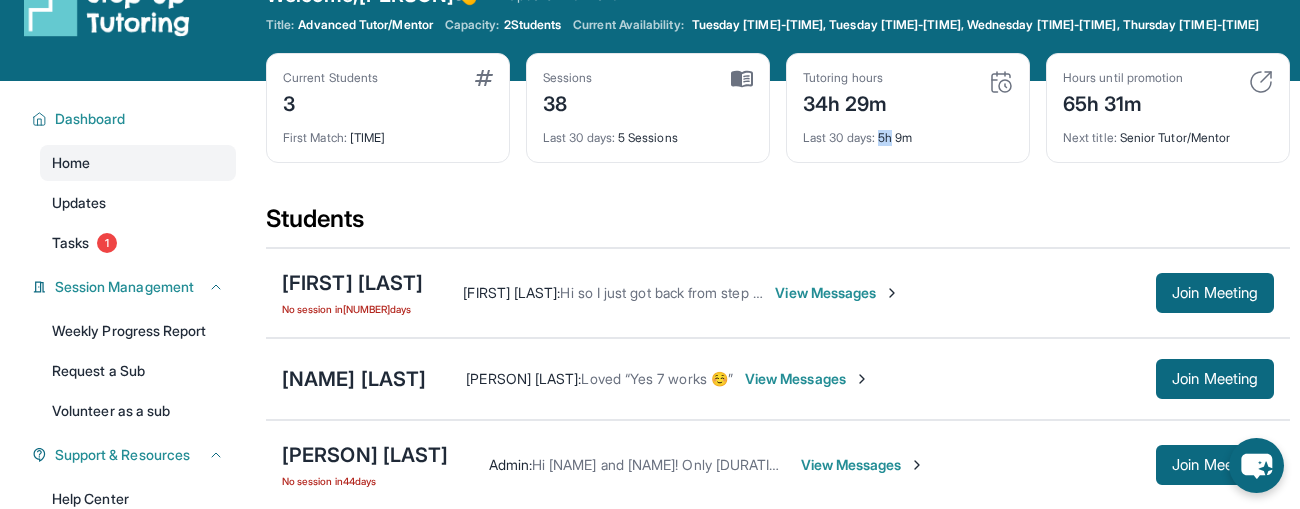 click on "Last 30 days :   5h 9m" at bounding box center (908, 132) 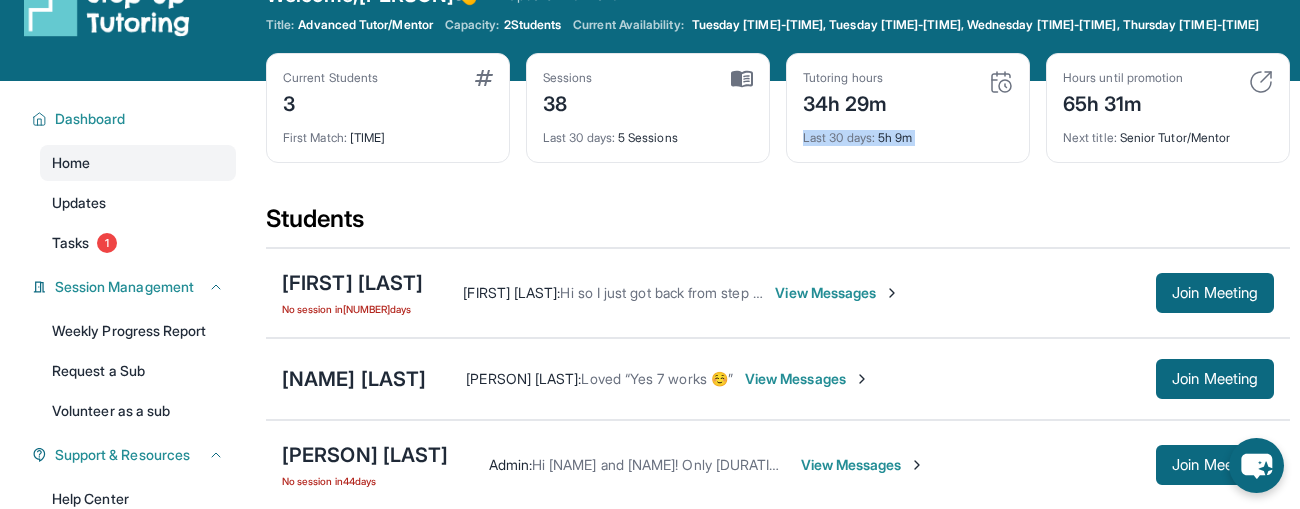 click on "Last 30 days :   5h 9m" at bounding box center [908, 132] 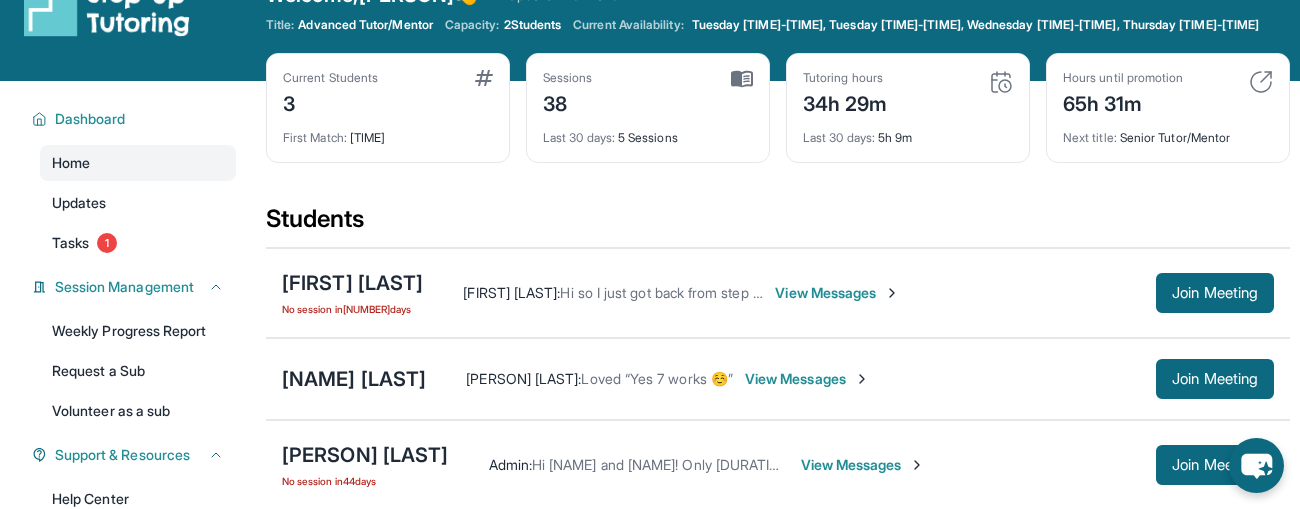 click on "Last 30 days :   5h 9m" at bounding box center (908, 132) 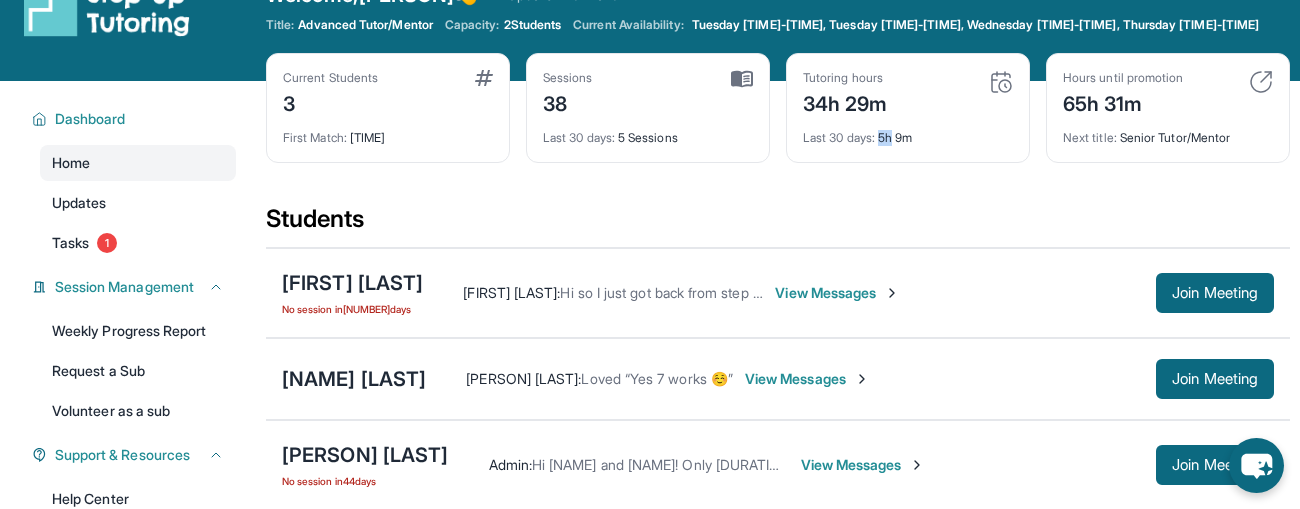 click on "Last 30 days :   5h 9m" at bounding box center [908, 132] 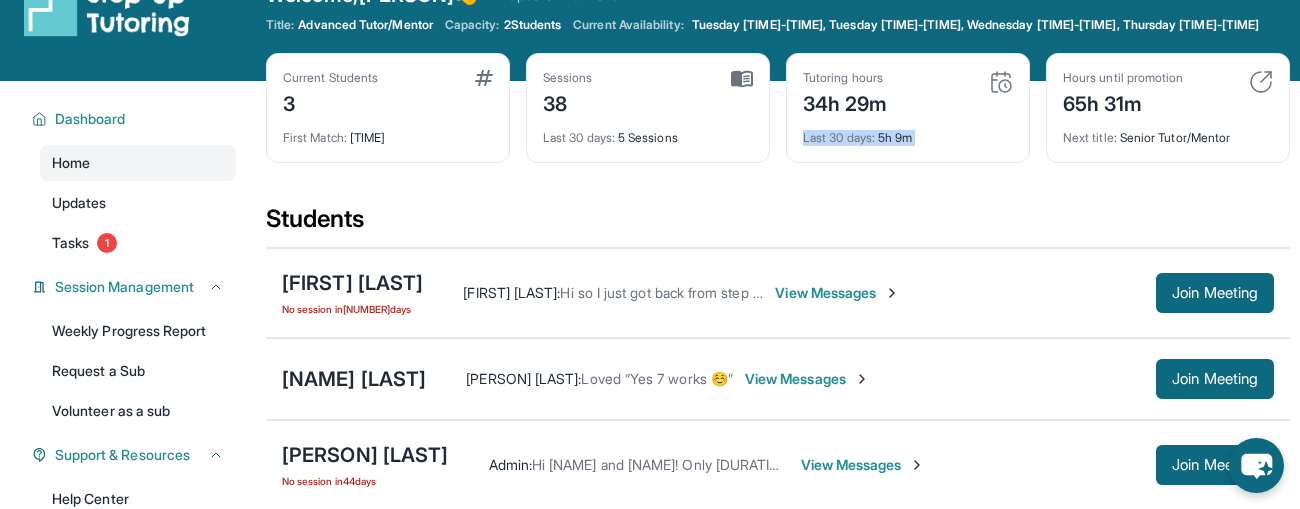 click on "Last 30 days :   5h 9m" at bounding box center [908, 132] 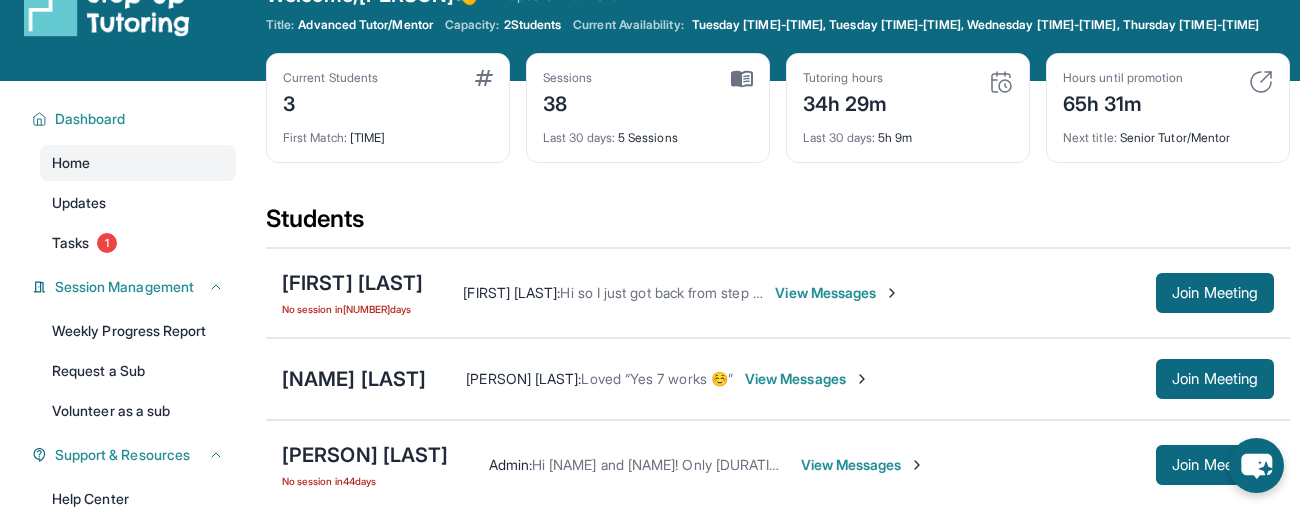 click on "Last 30 days :   5h 9m" at bounding box center (908, 132) 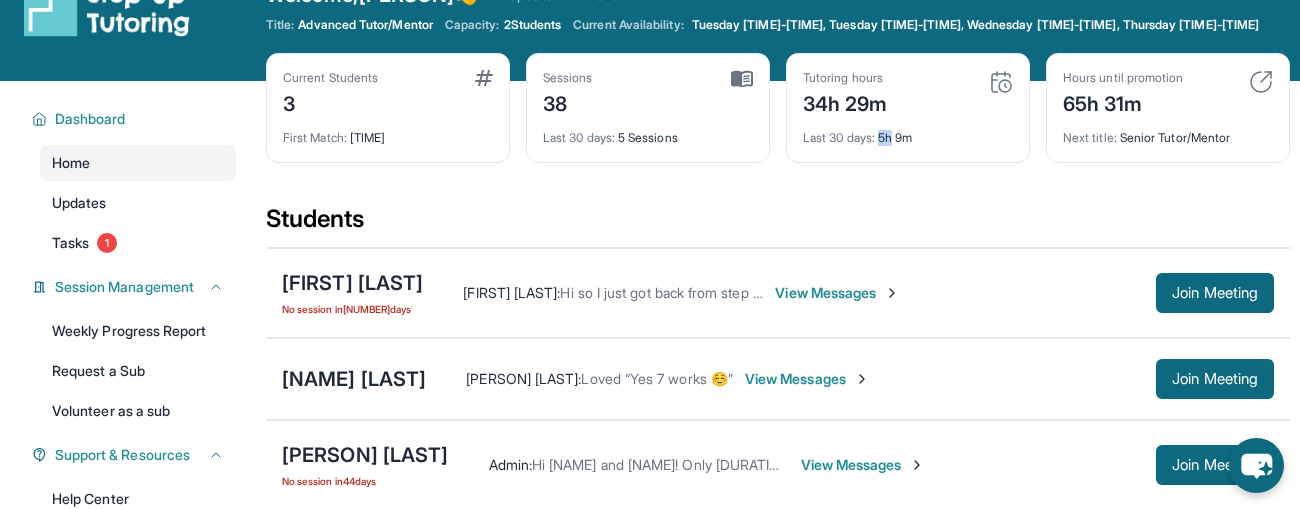 click on "Last 30 days :   5h 9m" at bounding box center [908, 132] 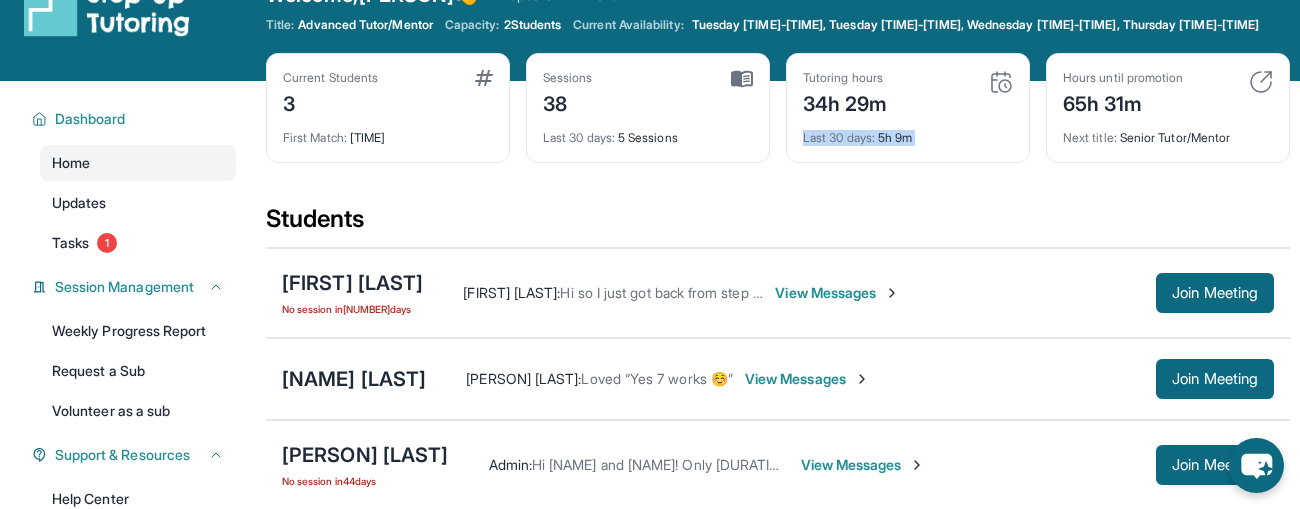 click on "Last 30 days :   5h 9m" at bounding box center (908, 132) 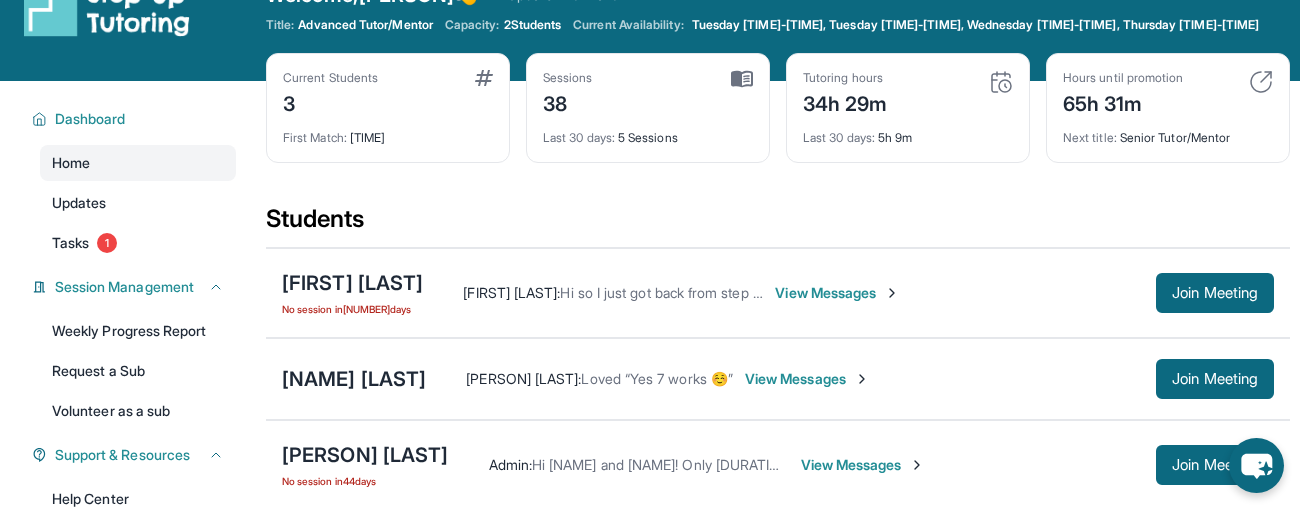 click on "Last 30 days :   5h 9m" at bounding box center (908, 132) 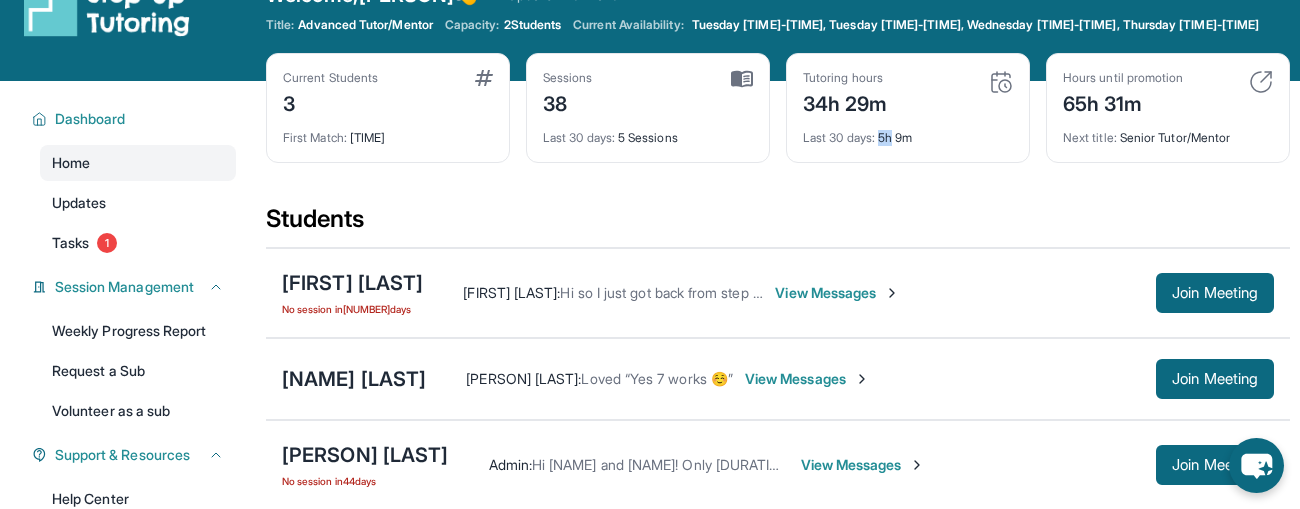 click on "Last 30 days :   5h 9m" at bounding box center [908, 132] 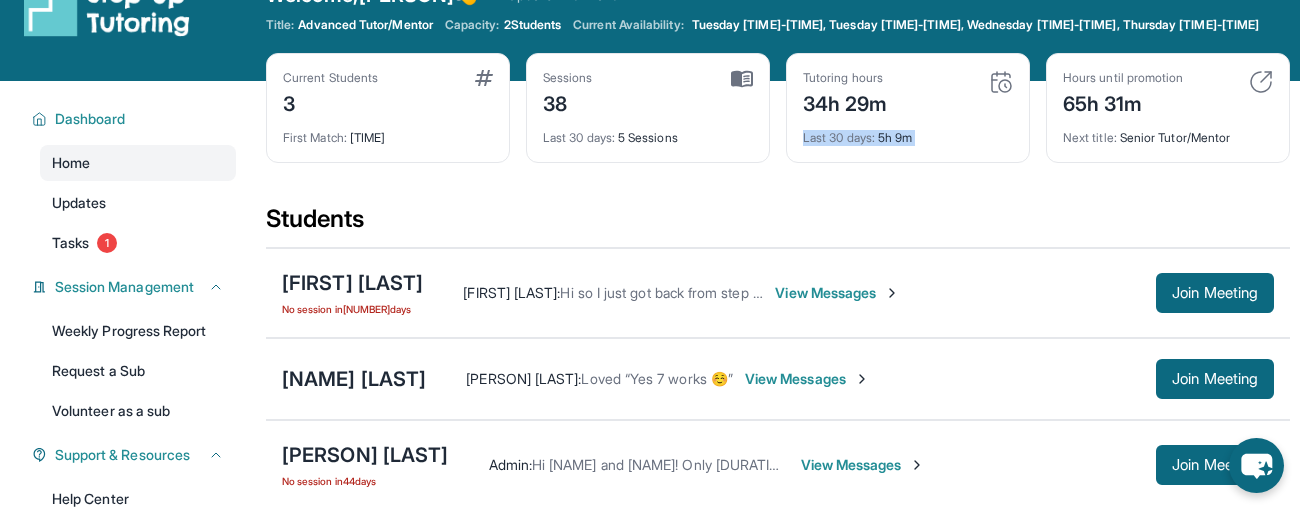 click on "Last 30 days :   5h 9m" at bounding box center (908, 132) 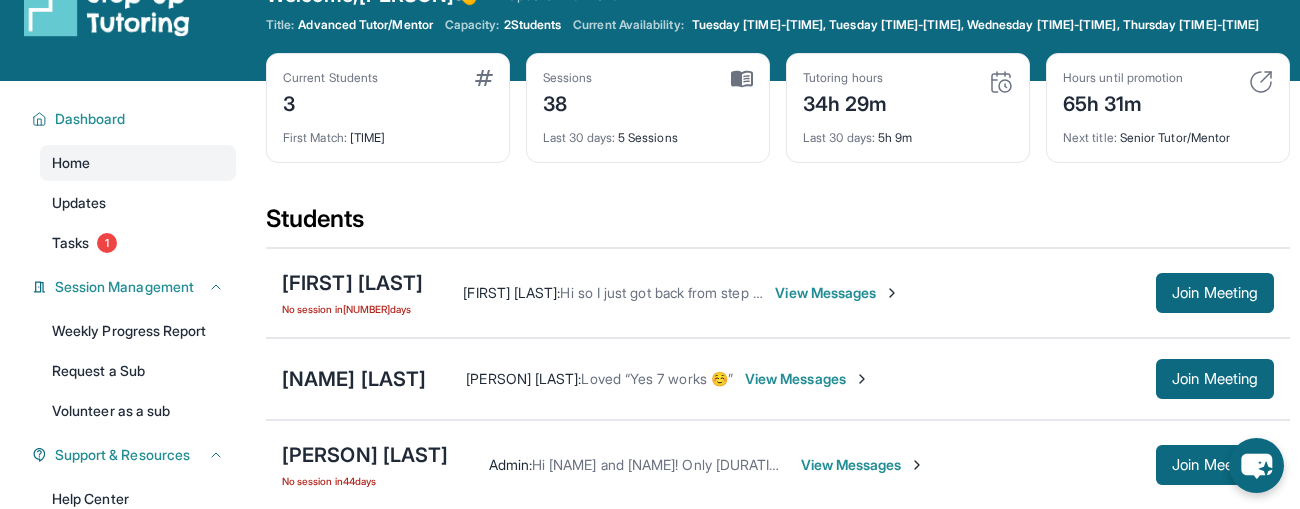 click on "Last 30 days :   5h 9m" at bounding box center (908, 132) 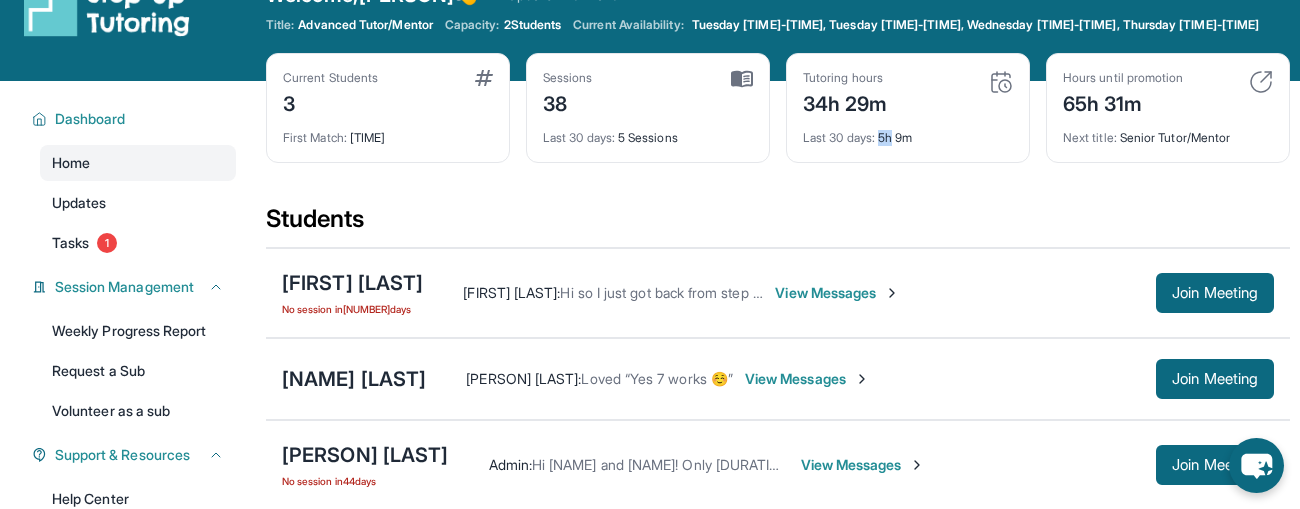 click on "Last 30 days :   5h 9m" at bounding box center (908, 132) 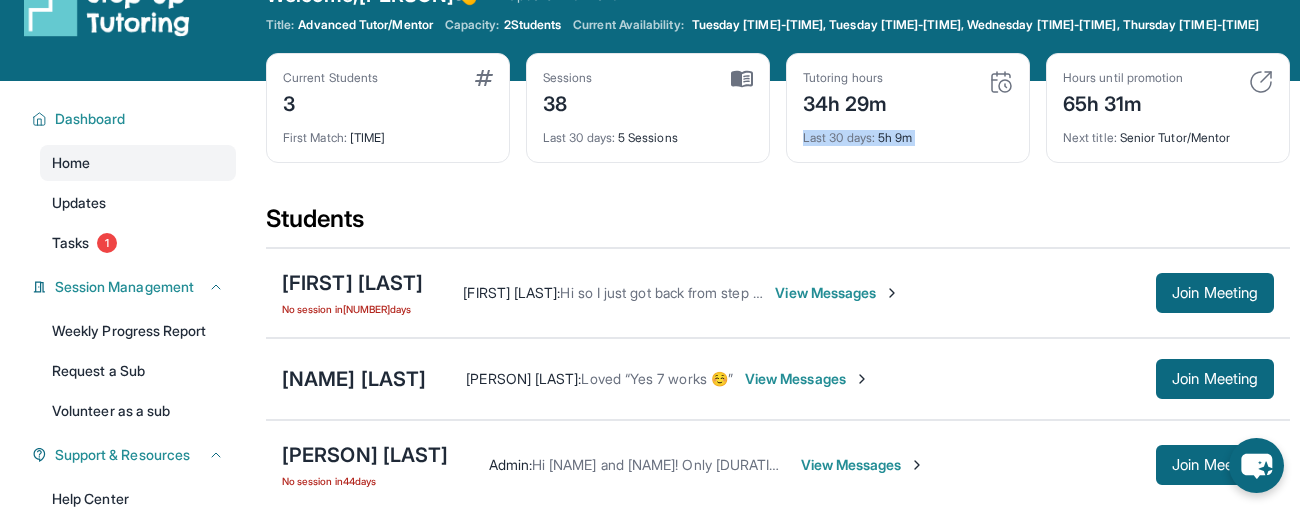 click on "Last 30 days :   5h 9m" at bounding box center (908, 132) 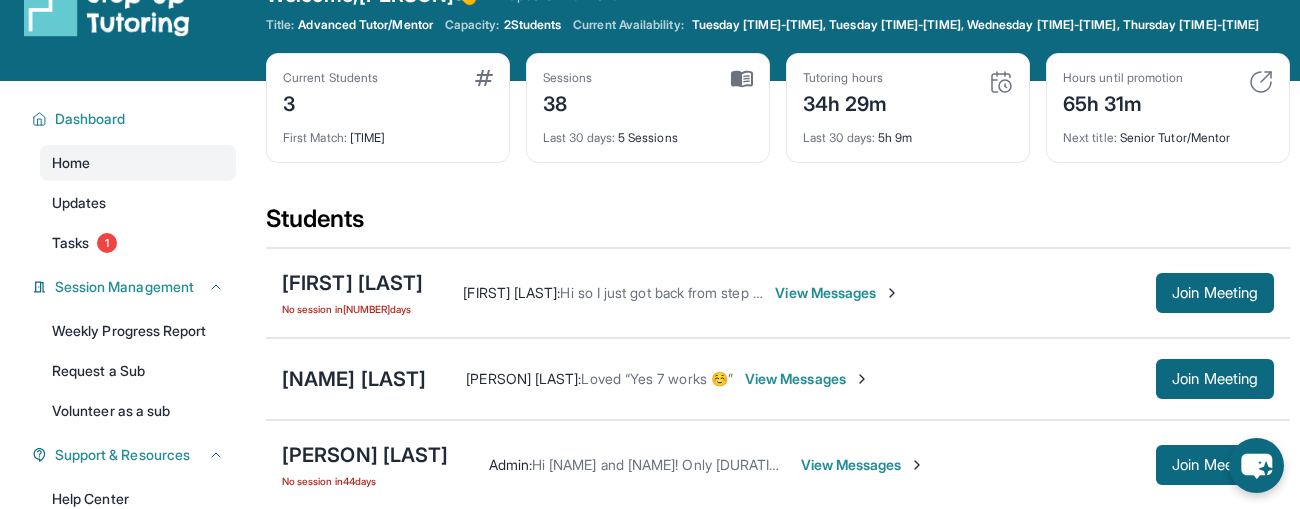click on "Last 30 days :   5h 9m" at bounding box center (908, 132) 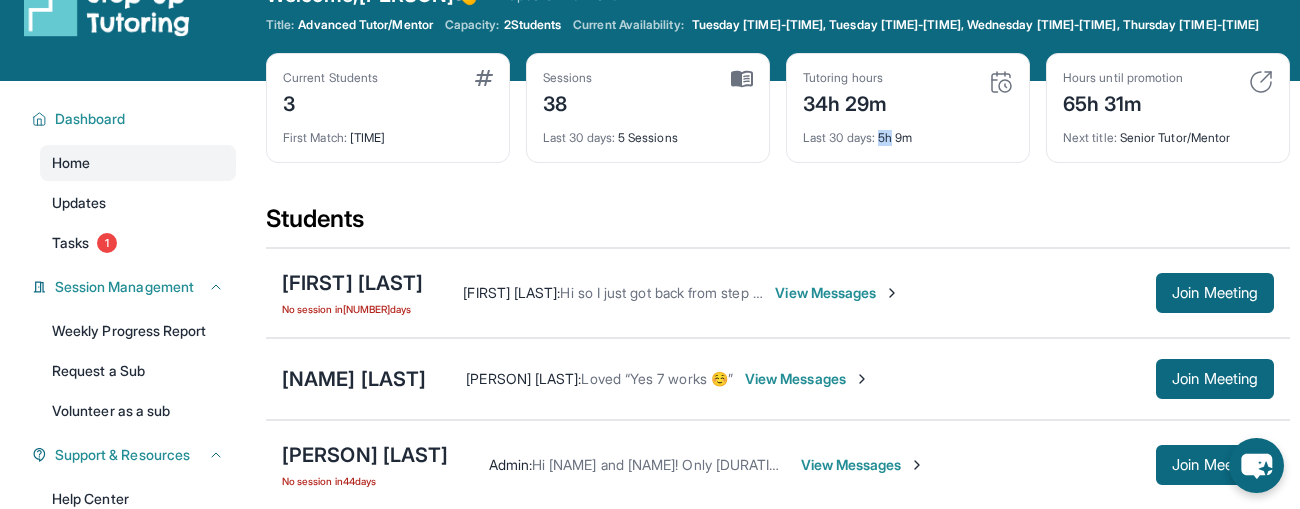 click on "Last 30 days :   5h 9m" at bounding box center (908, 132) 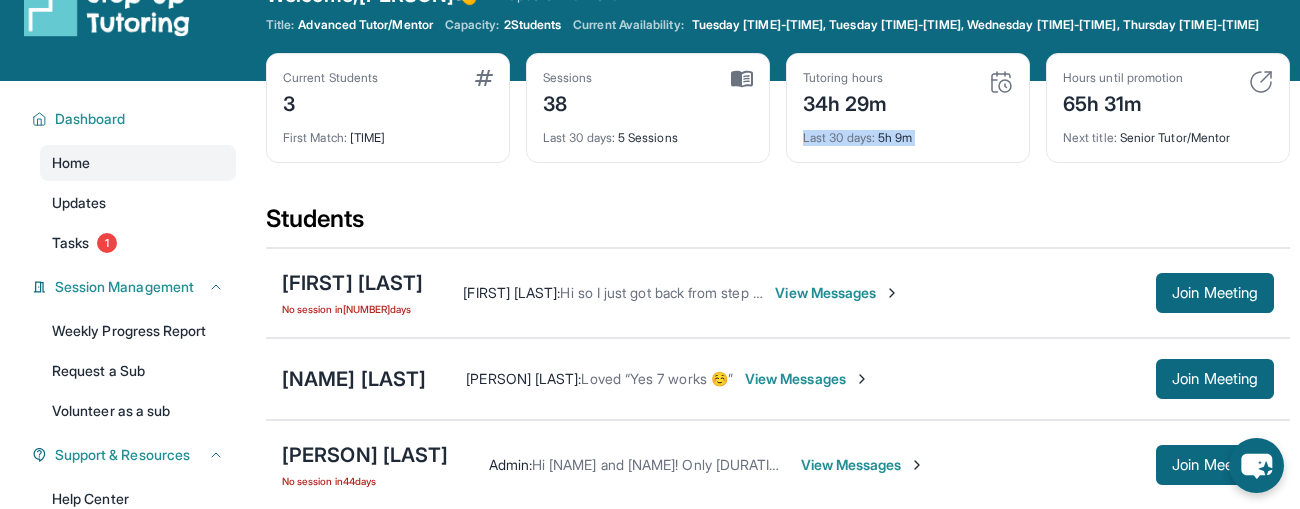 click on "Last 30 days :   5h 9m" at bounding box center [908, 132] 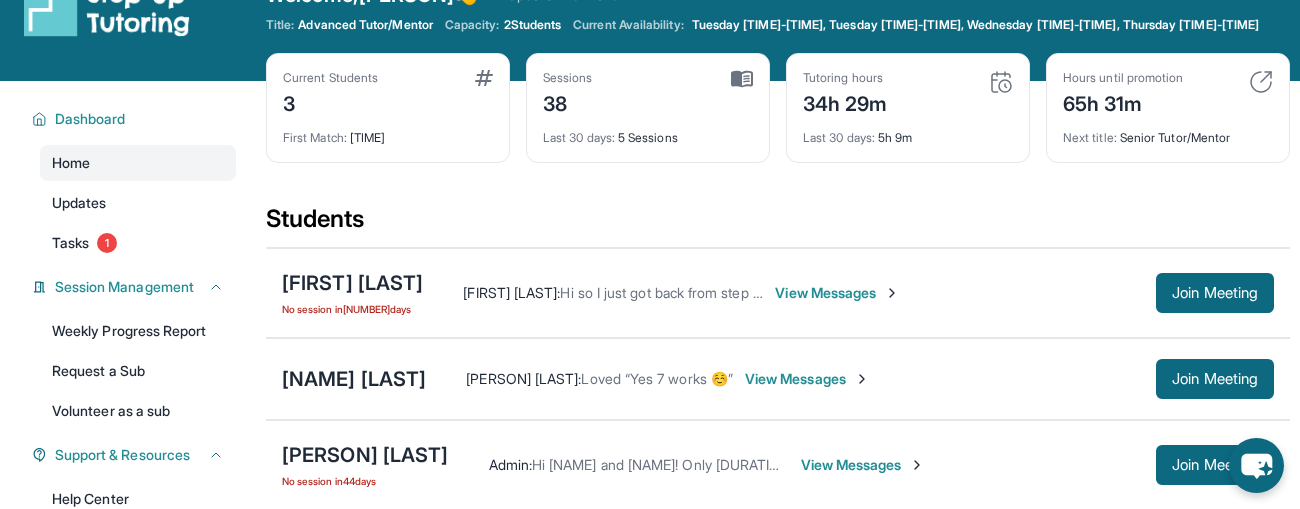 click on "Last 30 days :   5h 9m" at bounding box center (908, 132) 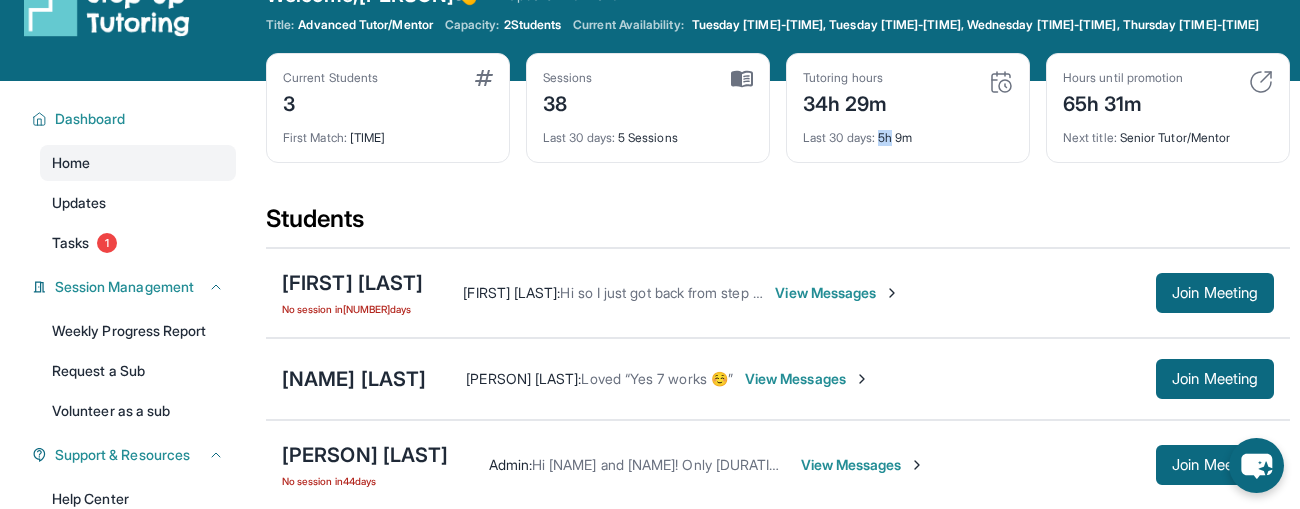 click on "Last 30 days :   5h 9m" at bounding box center [908, 132] 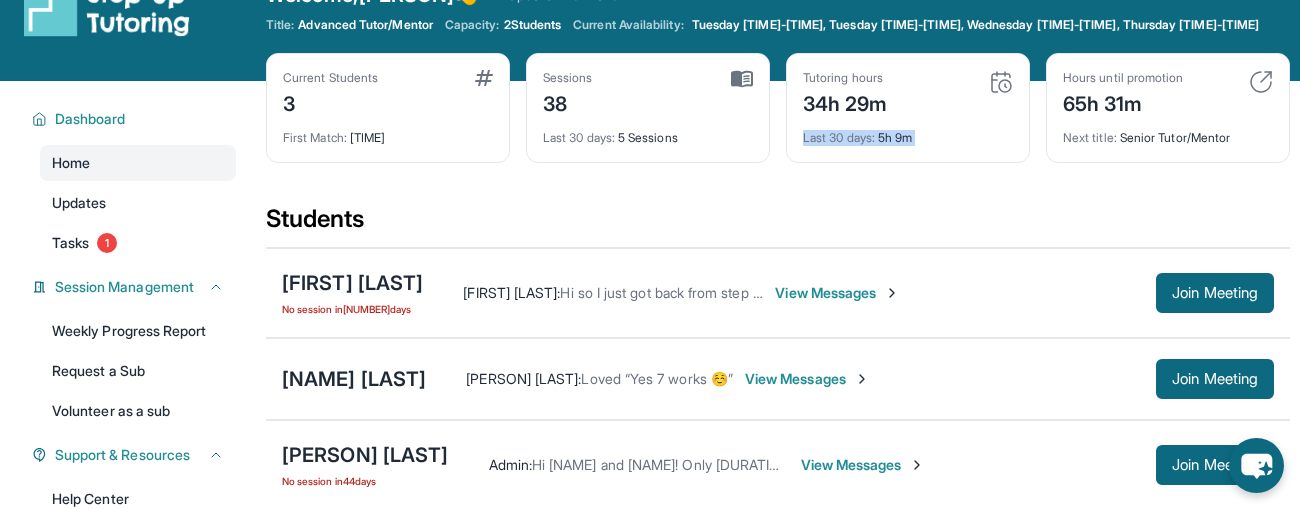 click on "Last 30 days :   5h 9m" at bounding box center (908, 132) 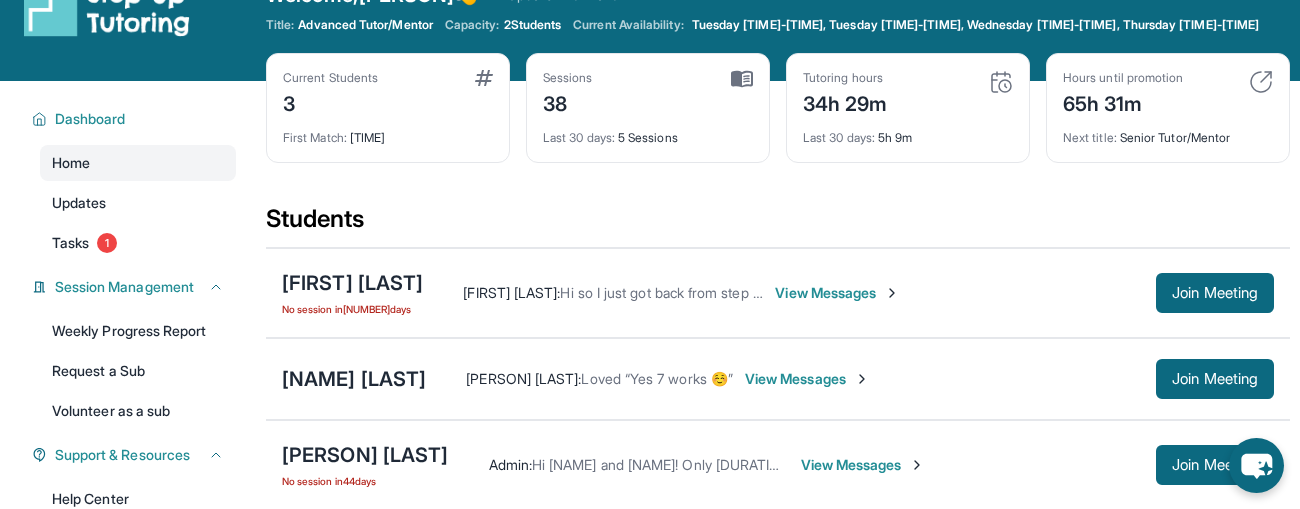 click on "Last 30 days :   5h 9m" at bounding box center [908, 132] 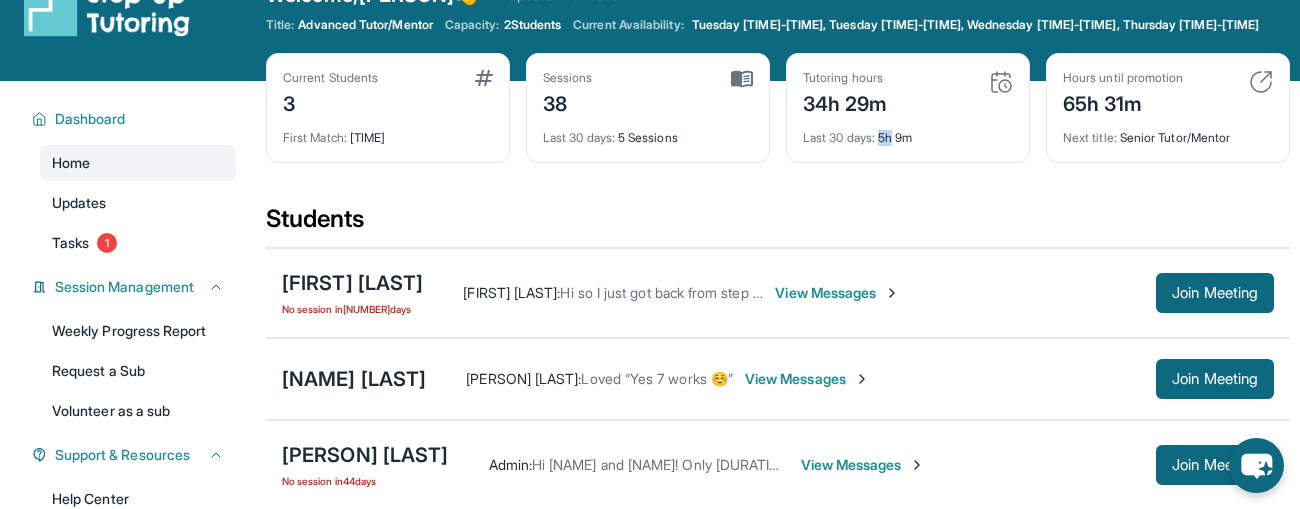 click on "Last 30 days :   5h 9m" at bounding box center (908, 132) 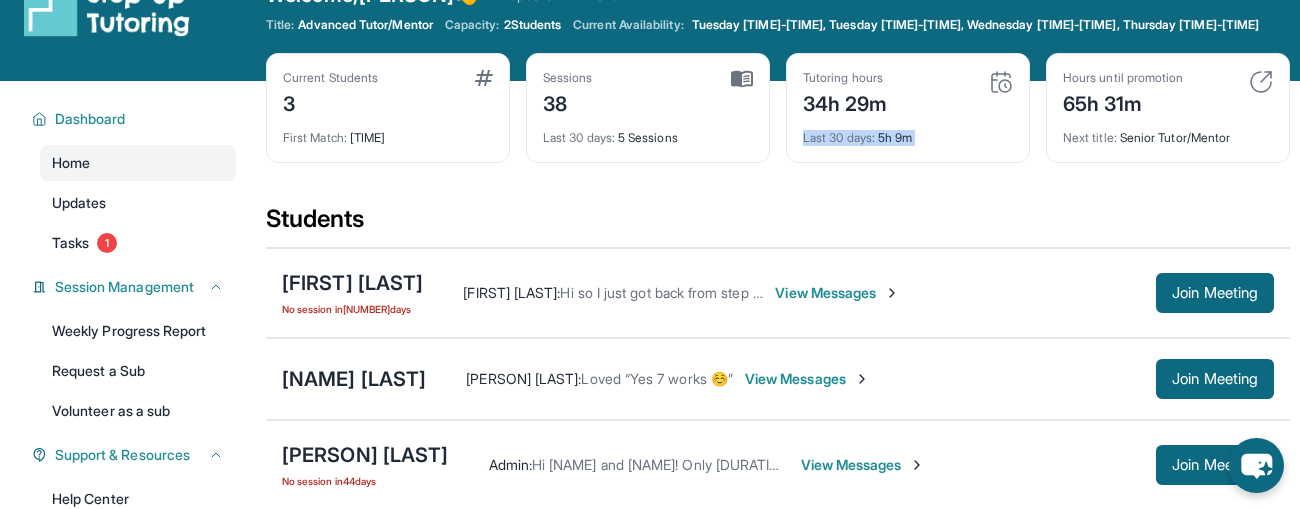 click on "Last 30 days :   5h 9m" at bounding box center (908, 132) 